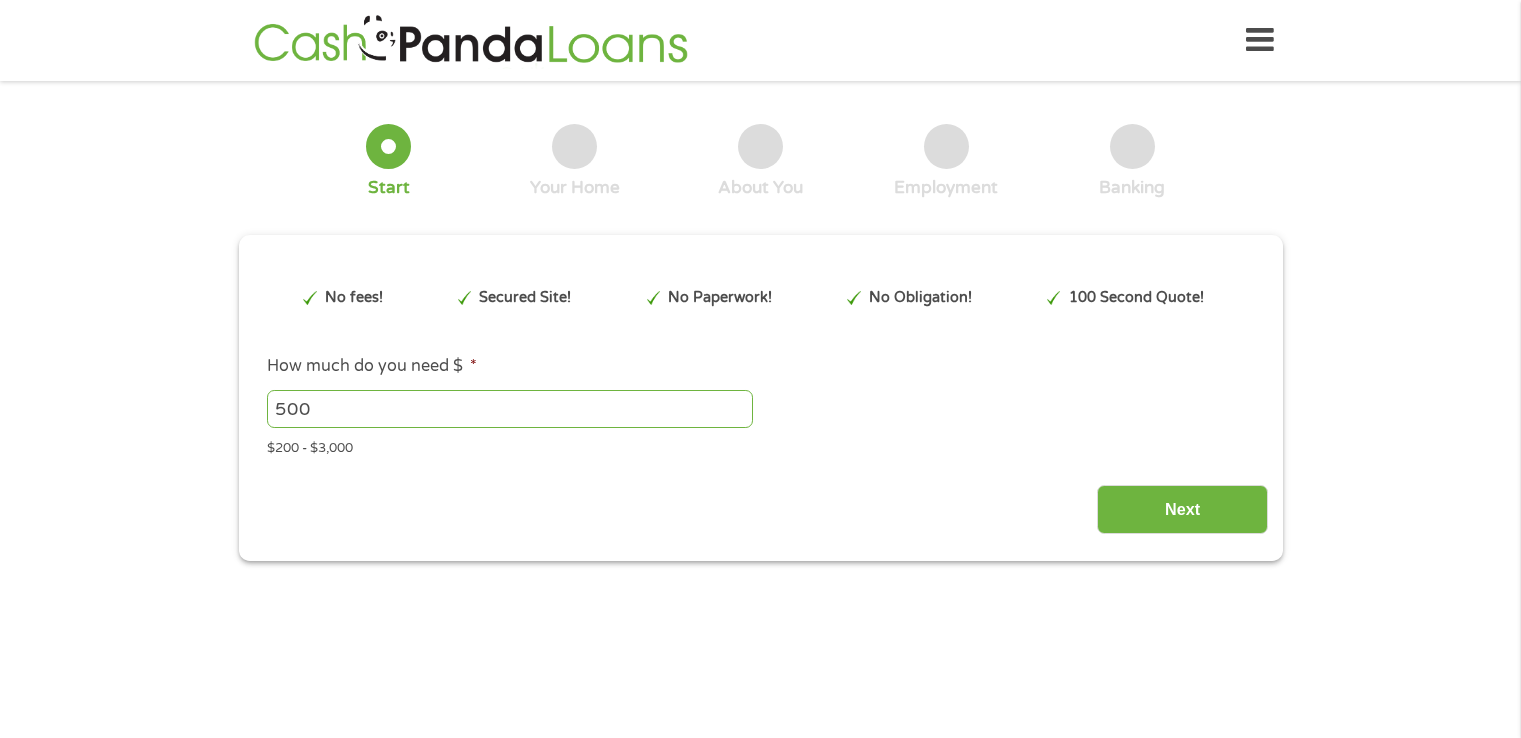 scroll, scrollTop: 0, scrollLeft: 0, axis: both 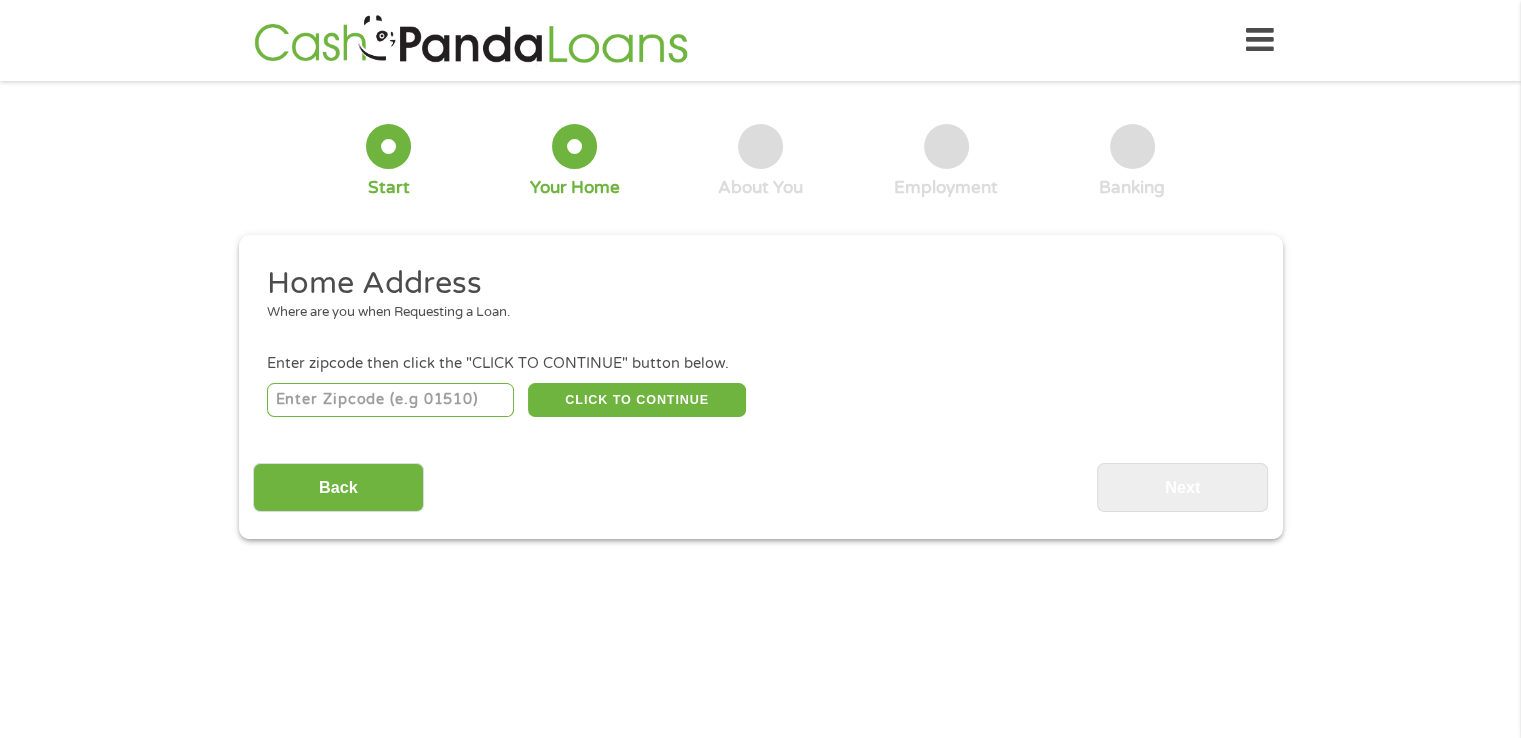 click at bounding box center [390, 400] 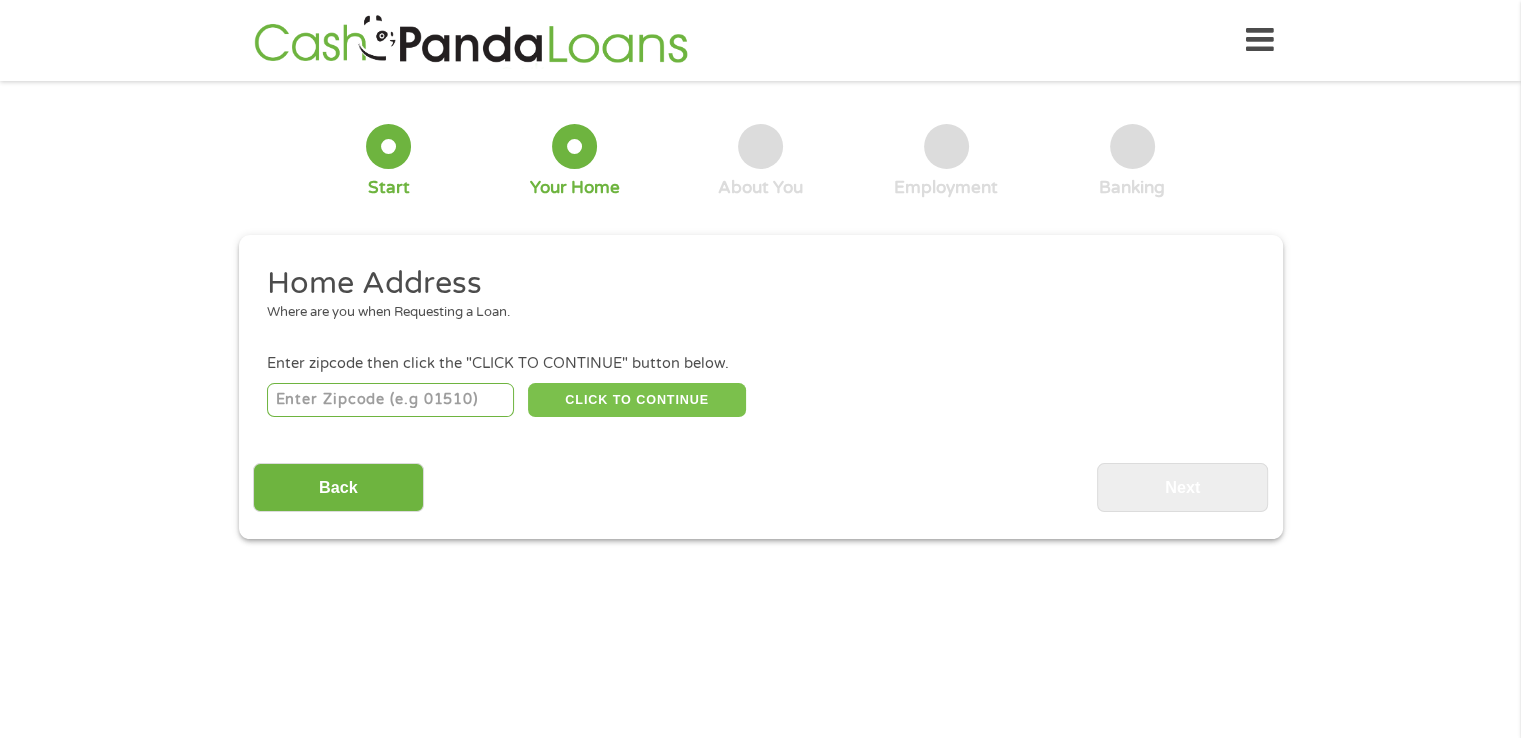 type on "[POSTAL_CODE]" 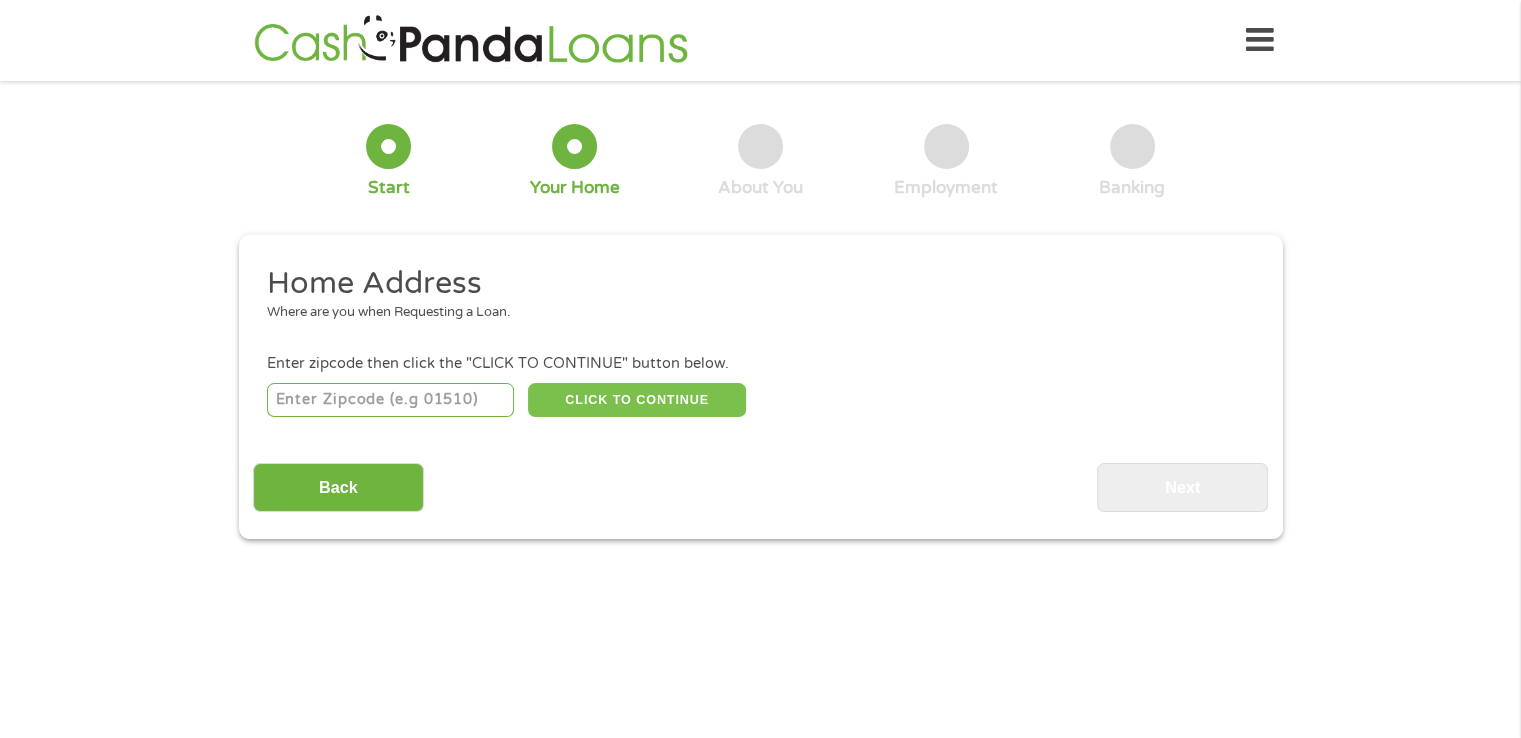 type on "[POSTAL_CODE]" 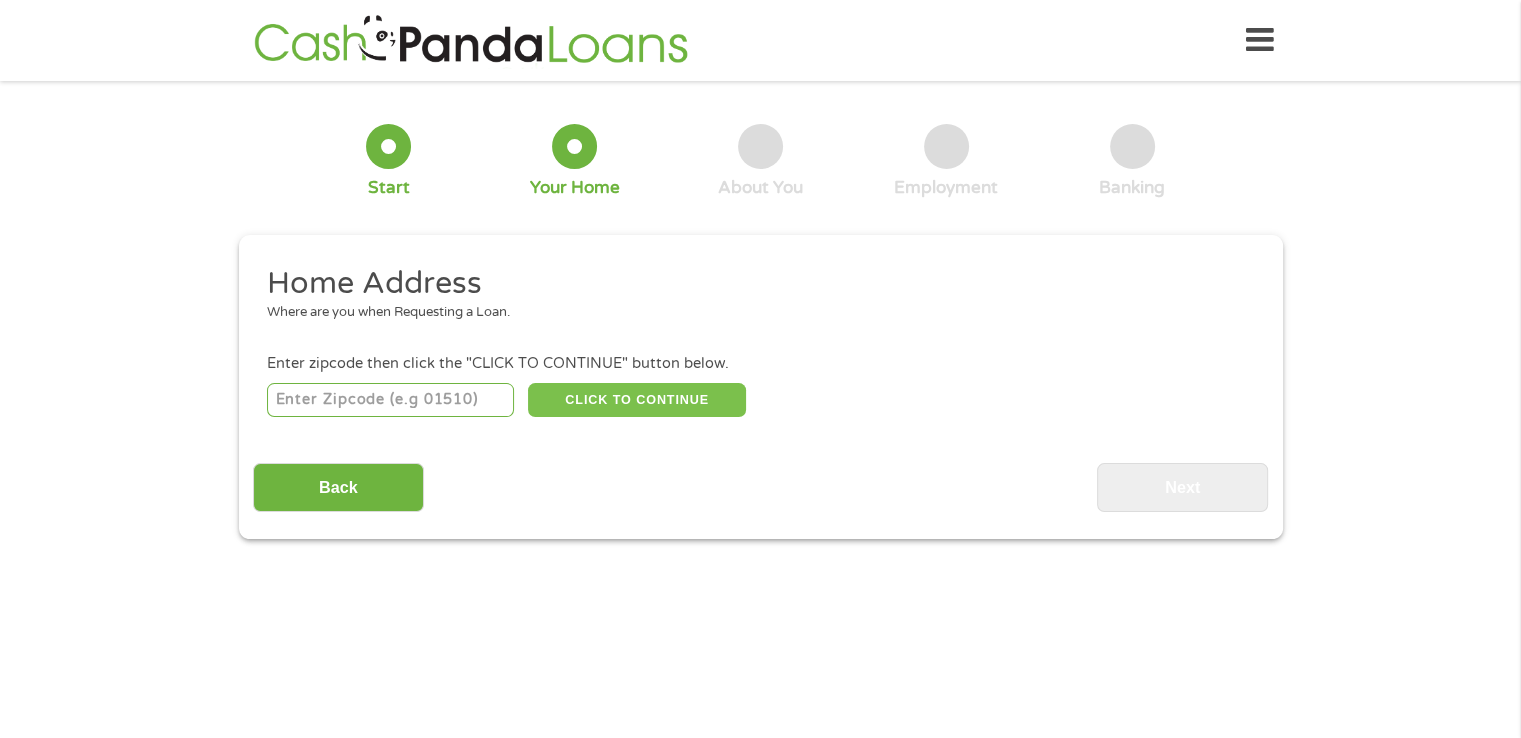 type on "[CITY]" 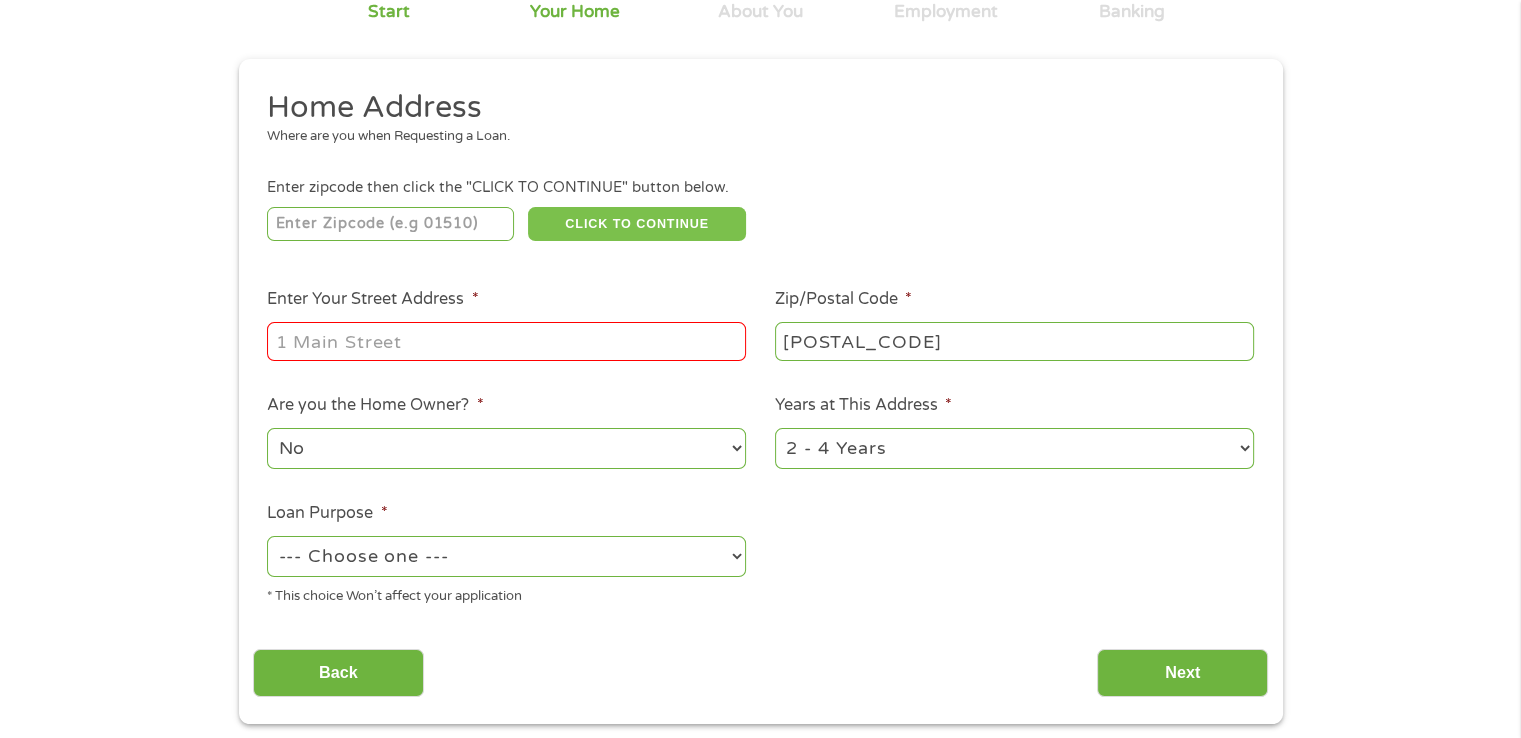 scroll, scrollTop: 200, scrollLeft: 0, axis: vertical 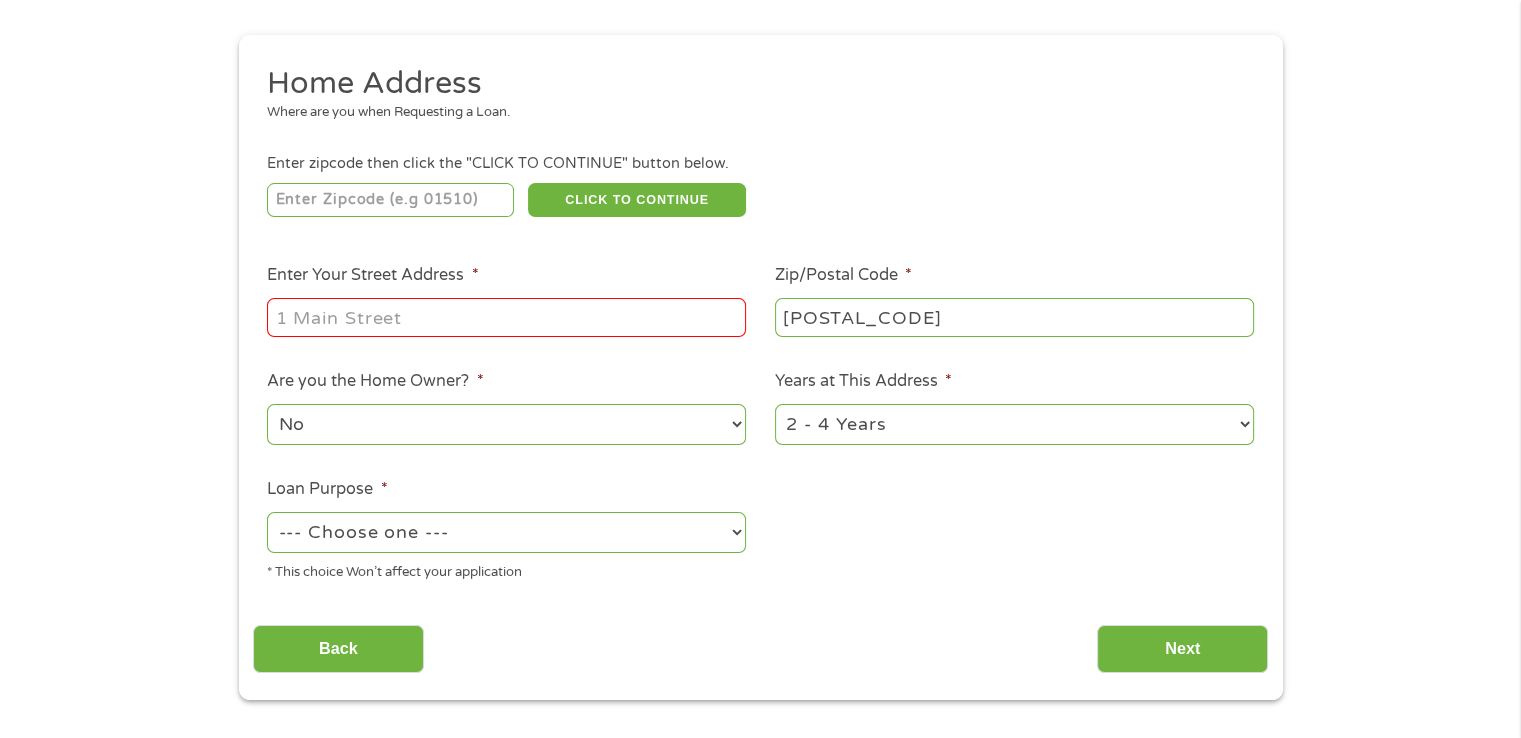 click on "Enter Your Street Address *" at bounding box center [506, 317] 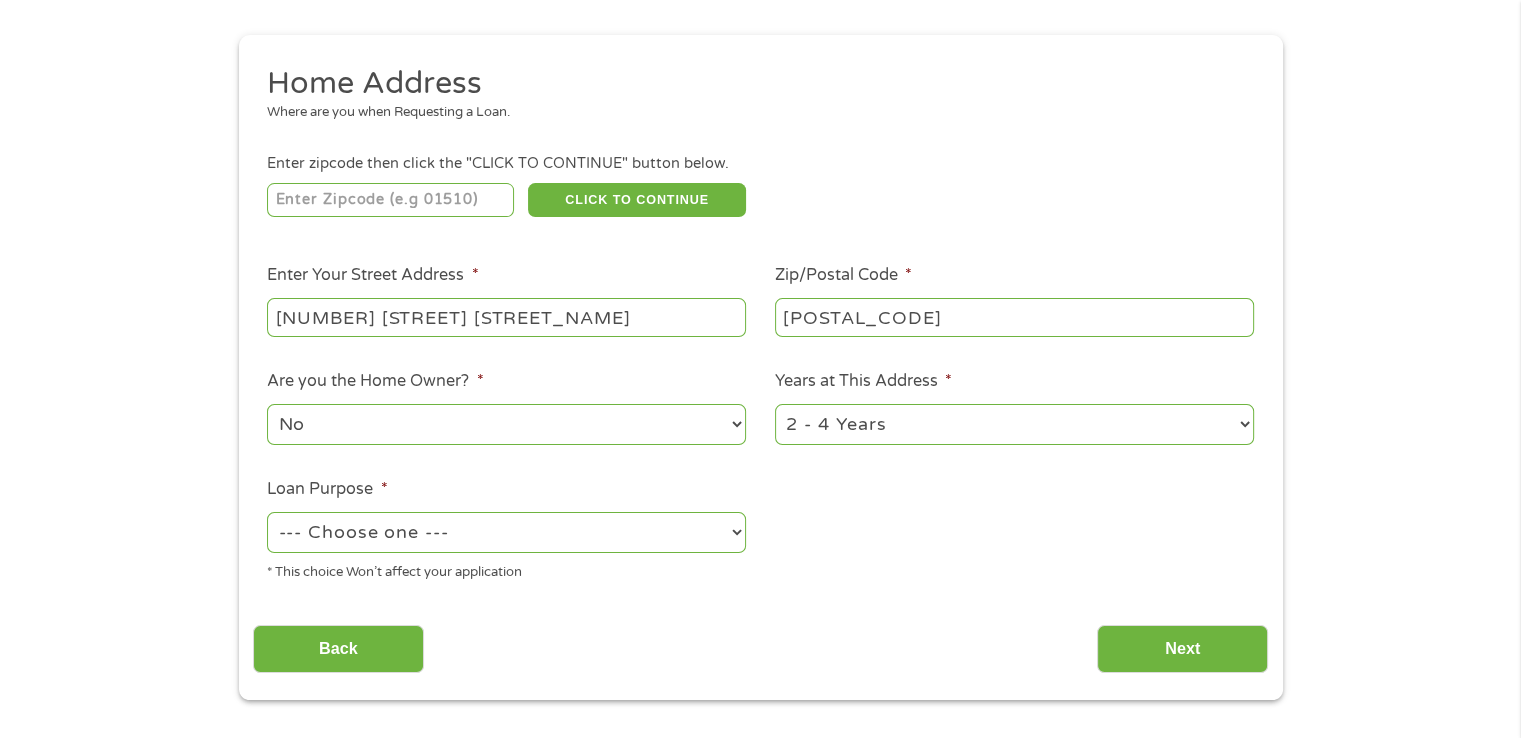 type on "[NUMBER] [STREET] [STREET_NAME]" 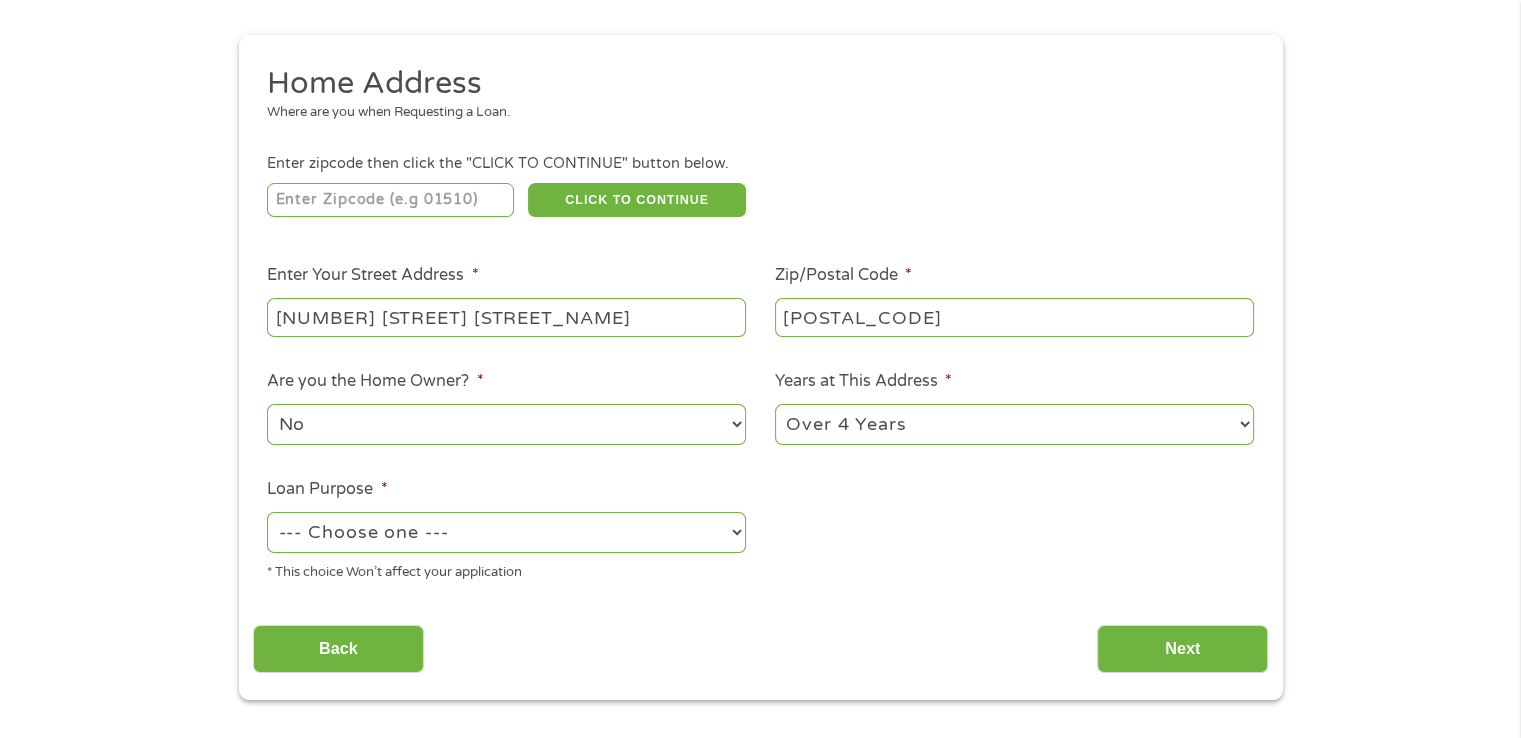 click on "1 Year or less 1 - 2 Years 2 - 4 Years Over 4 Years" at bounding box center [1014, 424] 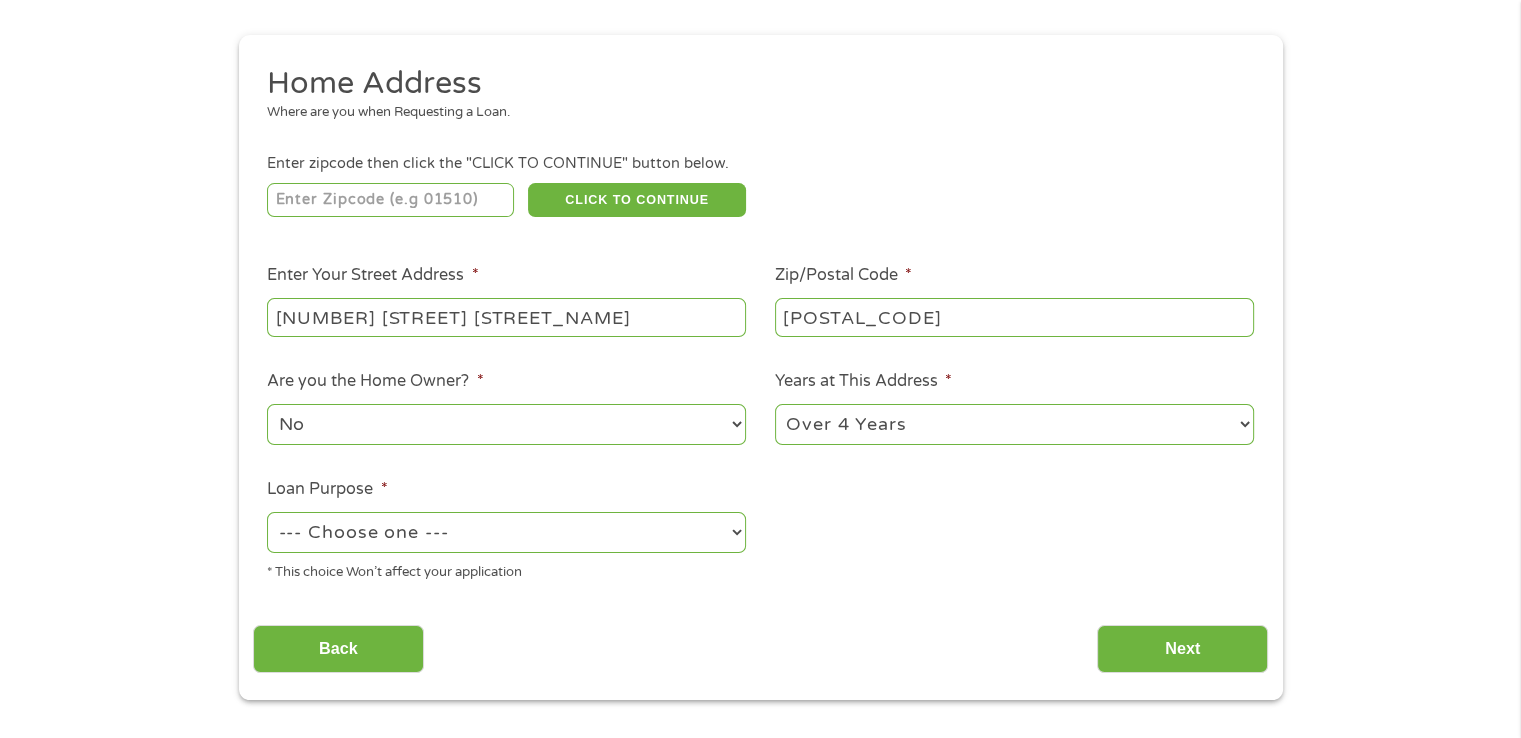 select on "paybills" 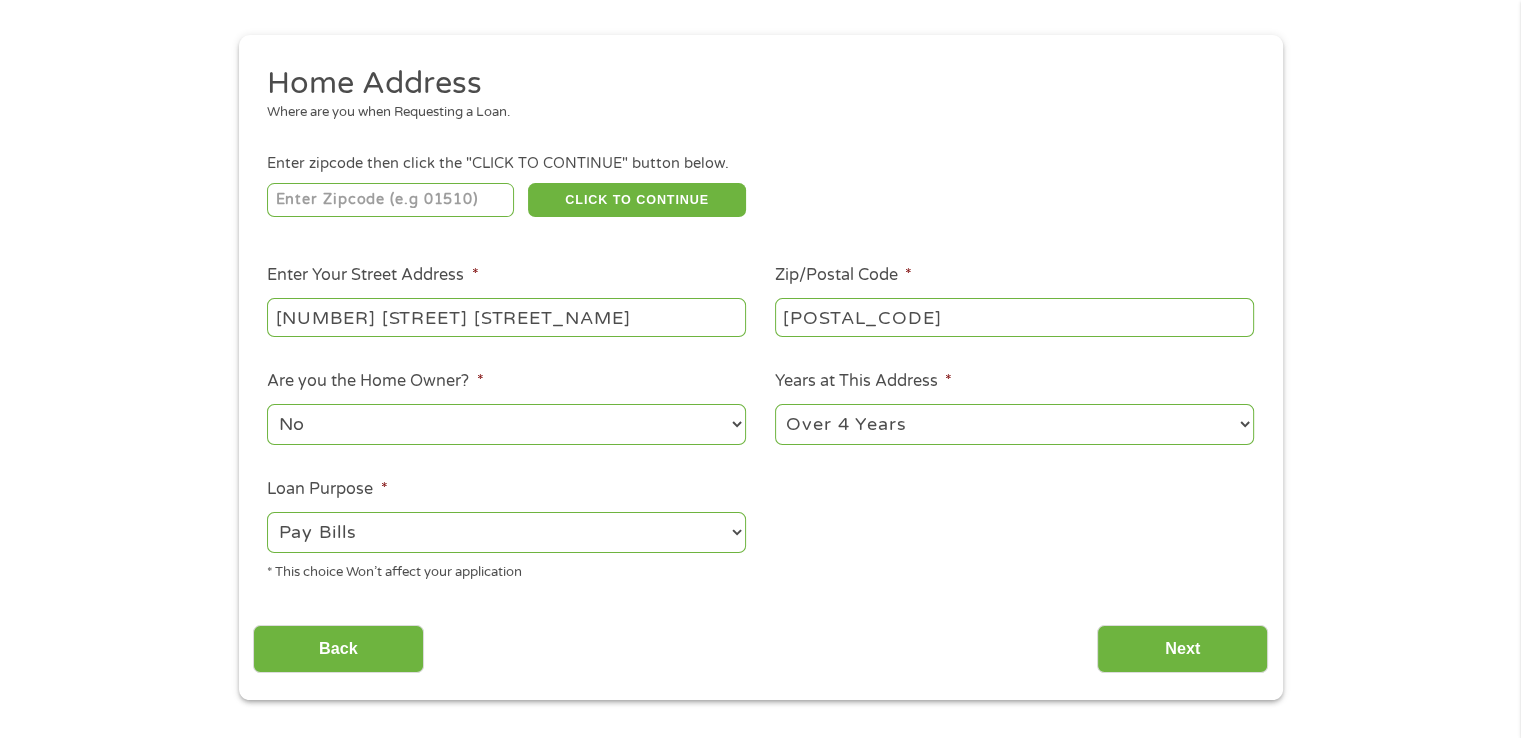 click on "--- Choose one --- Pay Bills Debt Consolidation Home Improvement Major Purchase Car Loan Short Term Cash Medical Expenses Other" at bounding box center [506, 532] 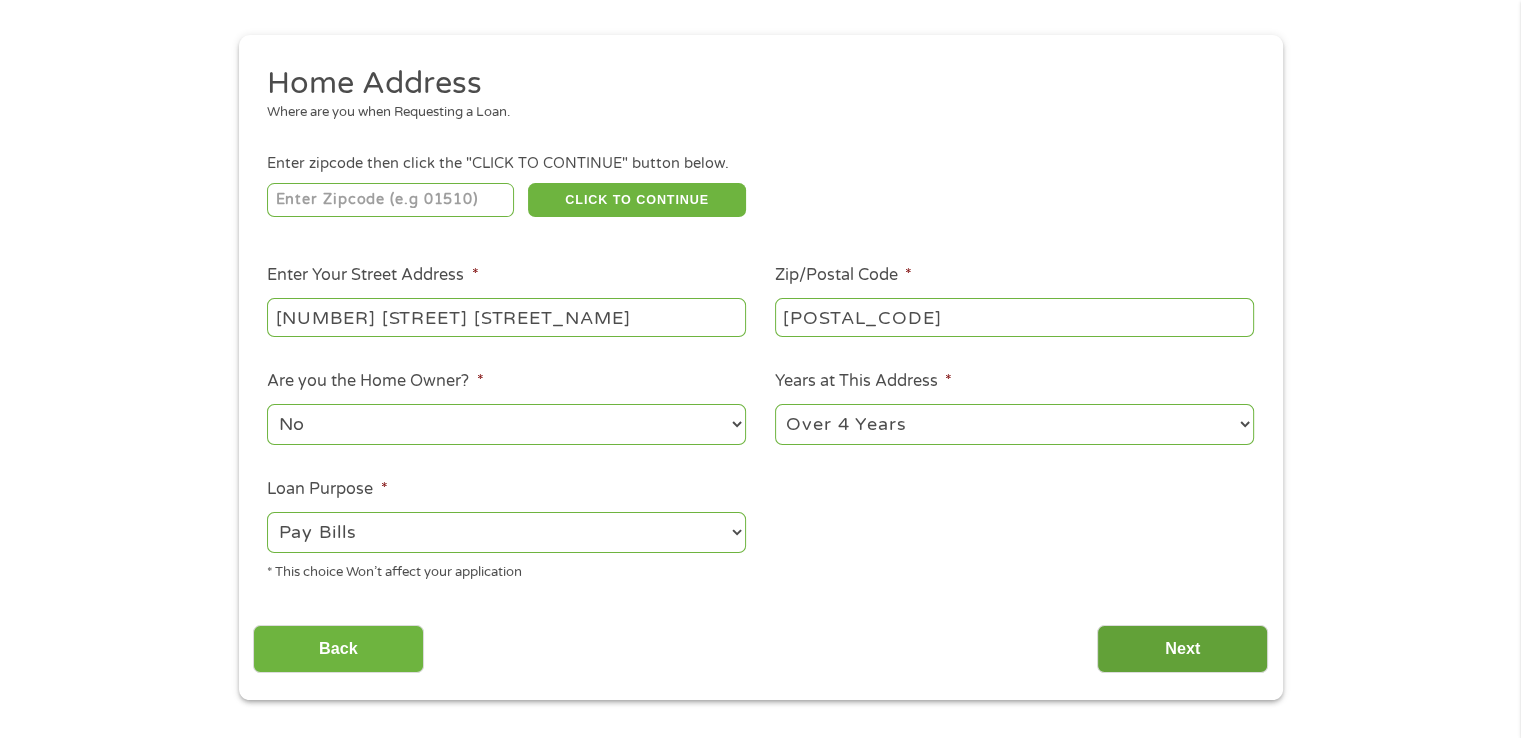 click on "Next" at bounding box center [1182, 649] 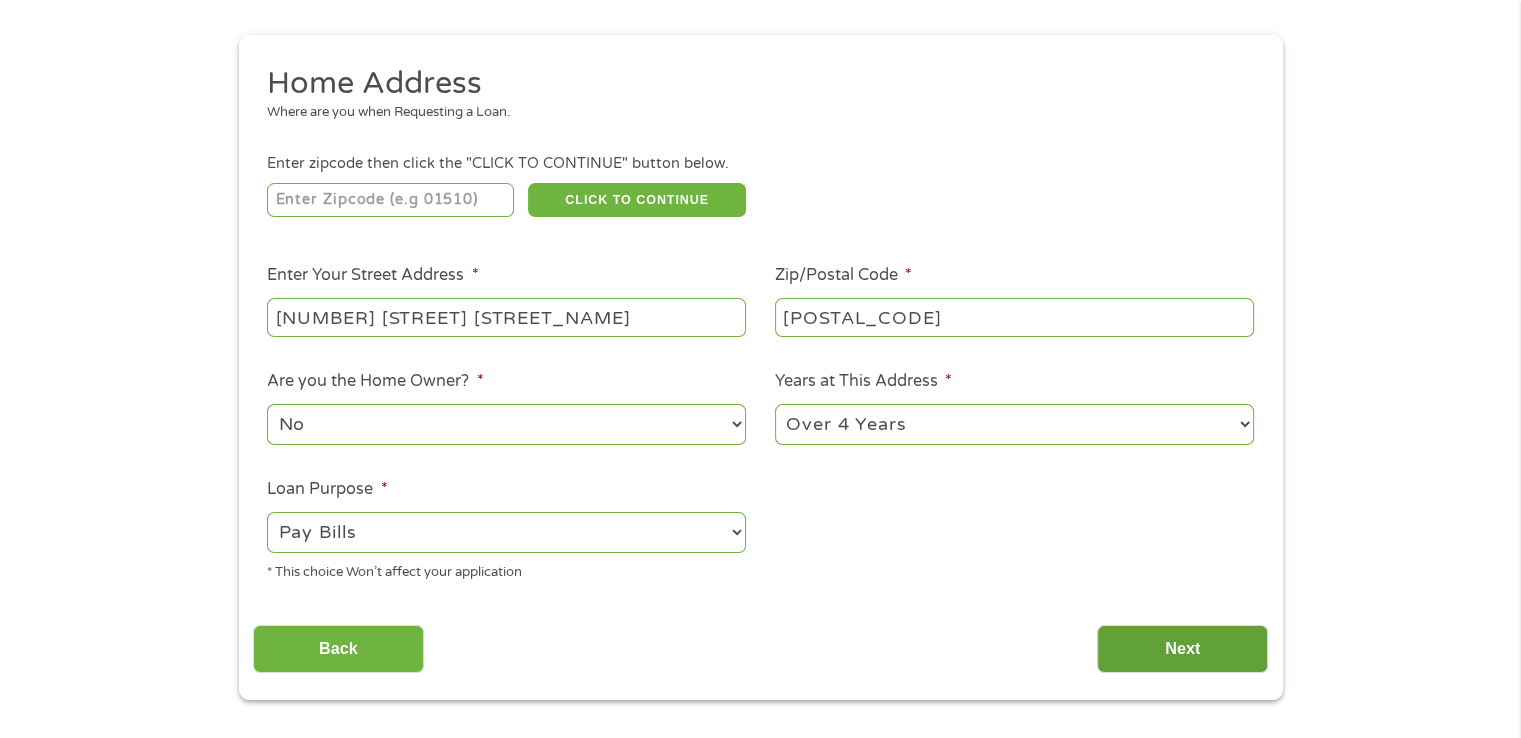 scroll, scrollTop: 8, scrollLeft: 8, axis: both 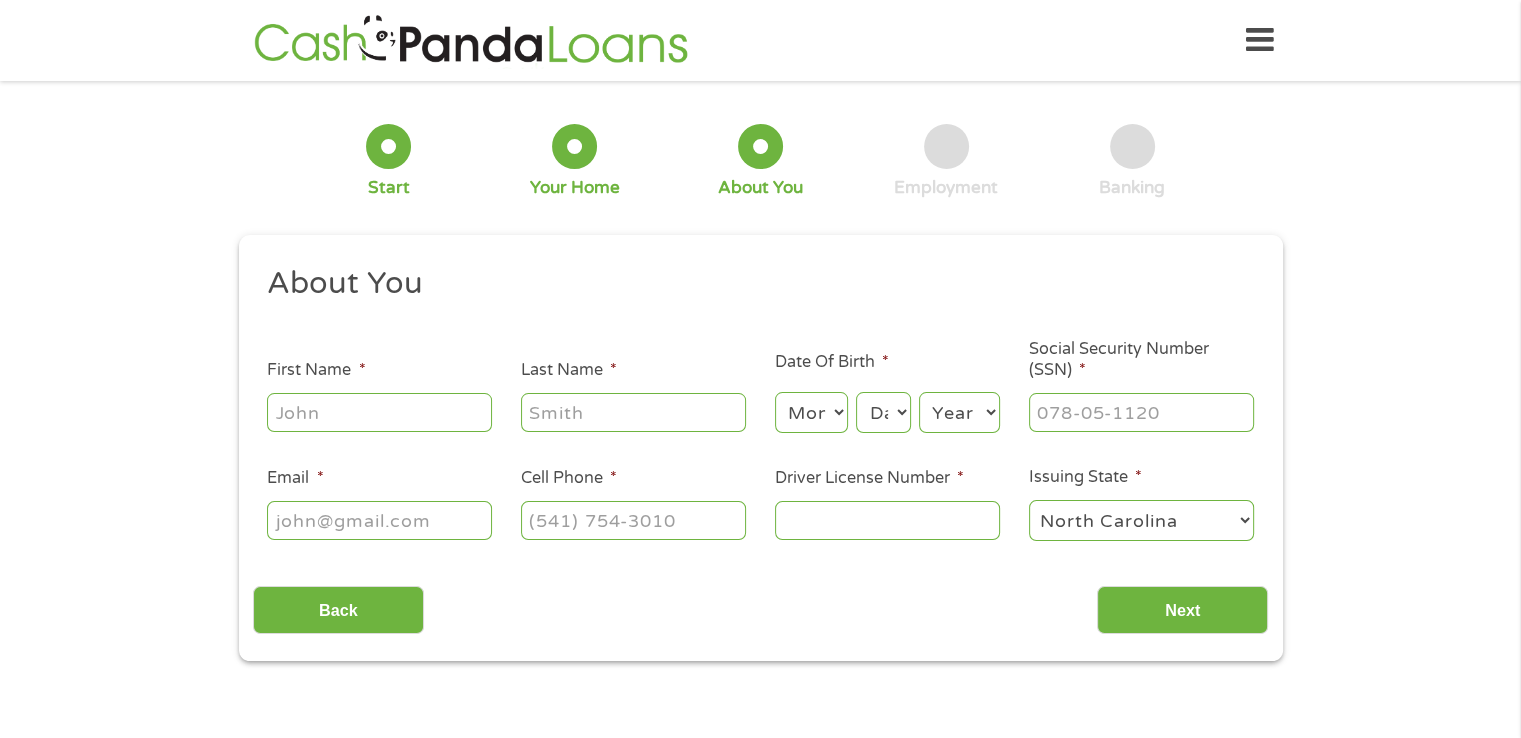 click on "First Name *" at bounding box center [379, 412] 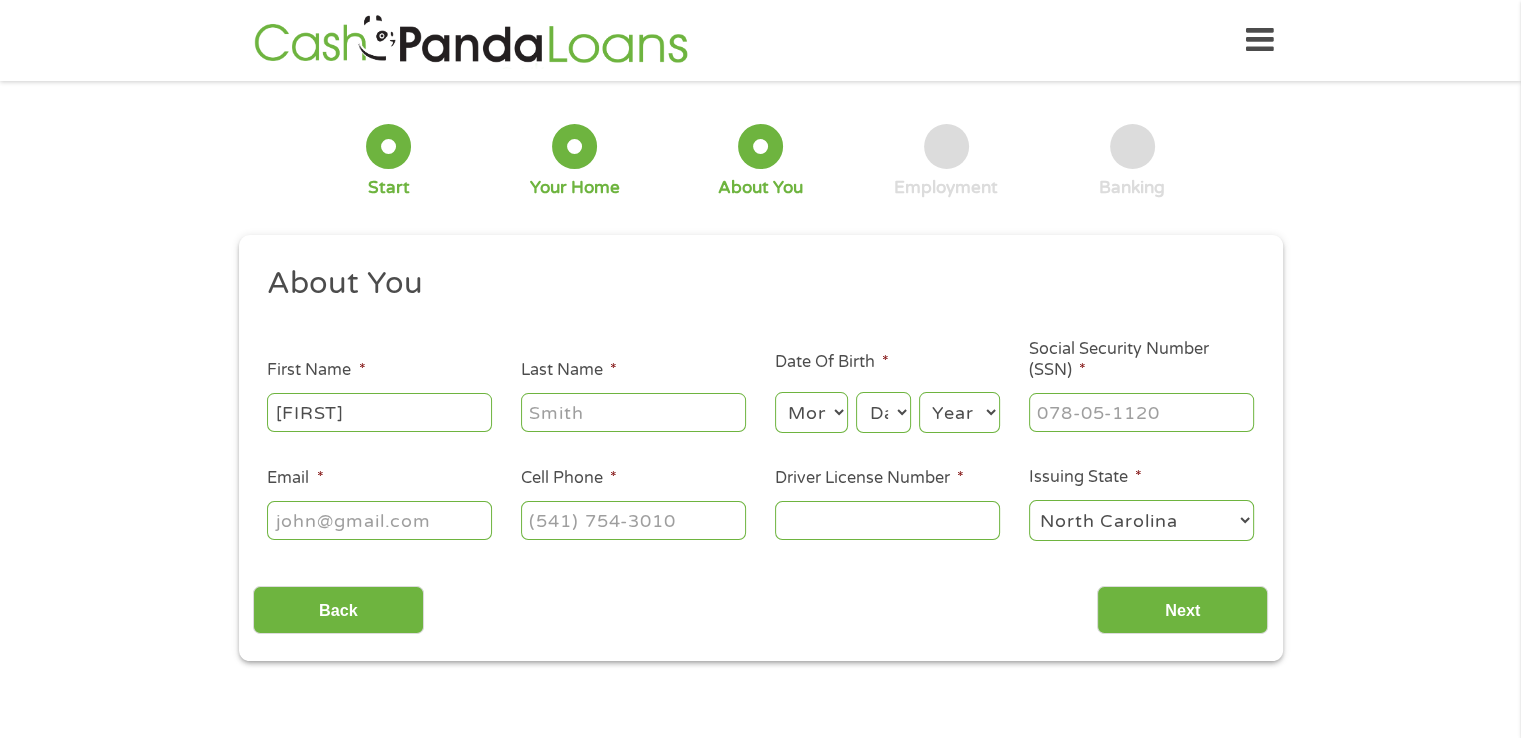 type on "[FIRST]" 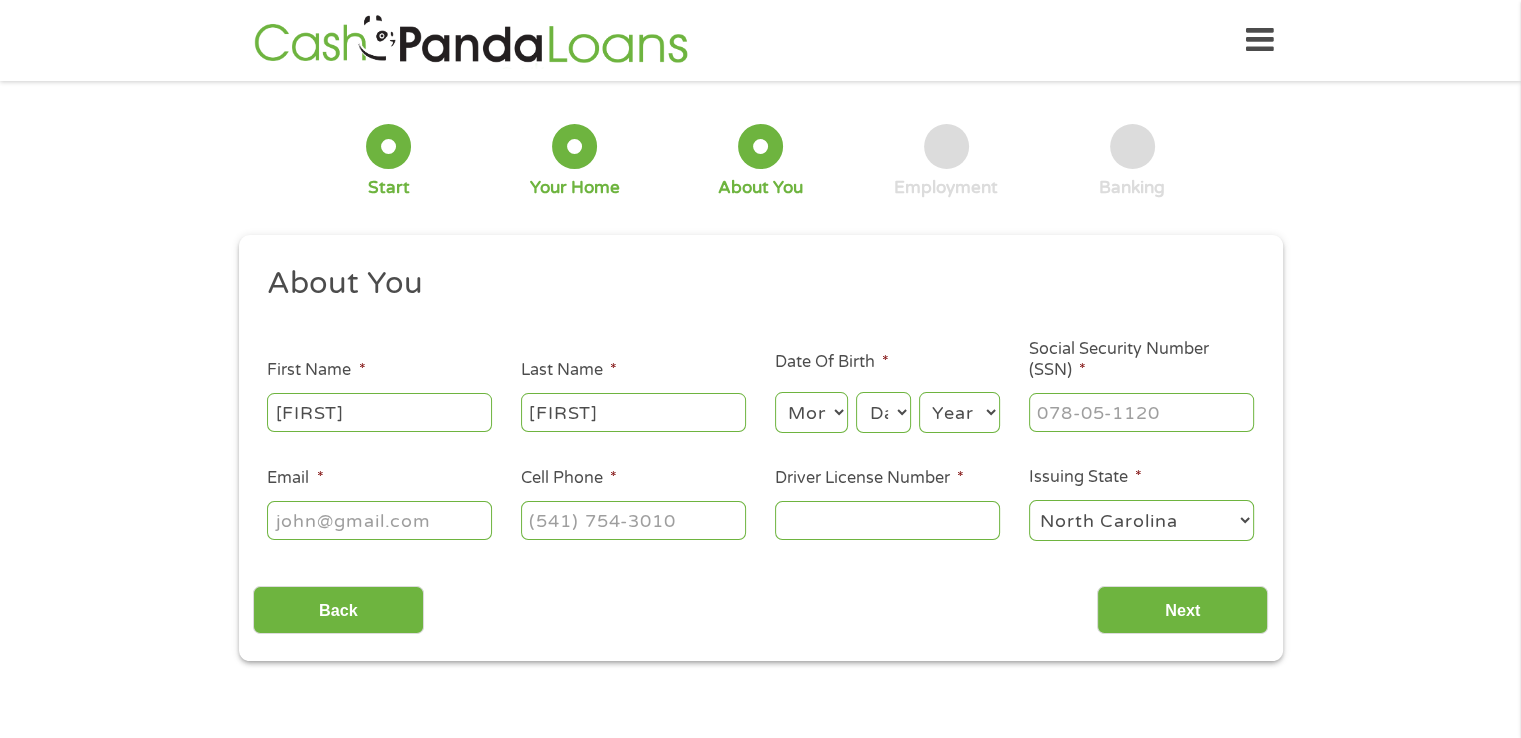 type on "[FIRST]" 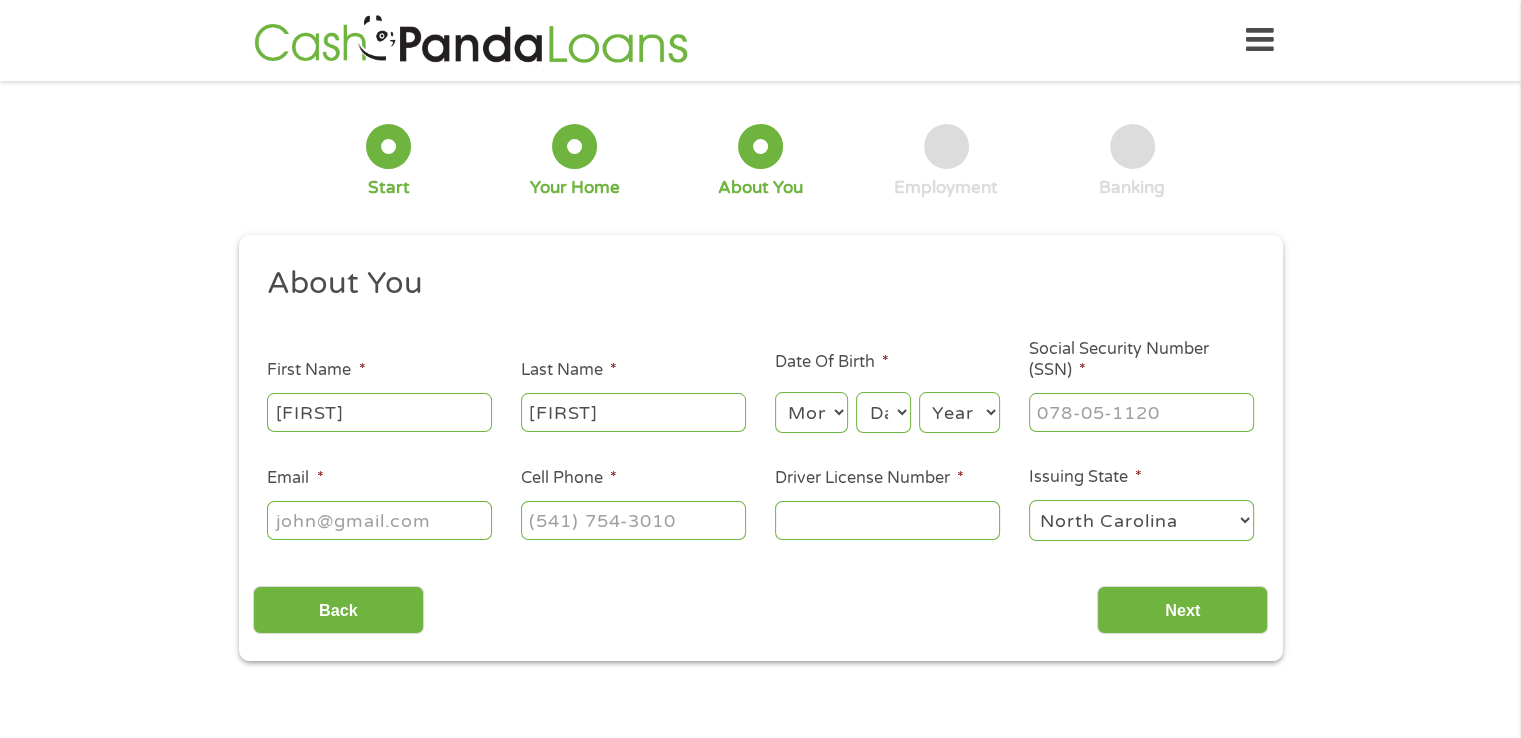 select on "4" 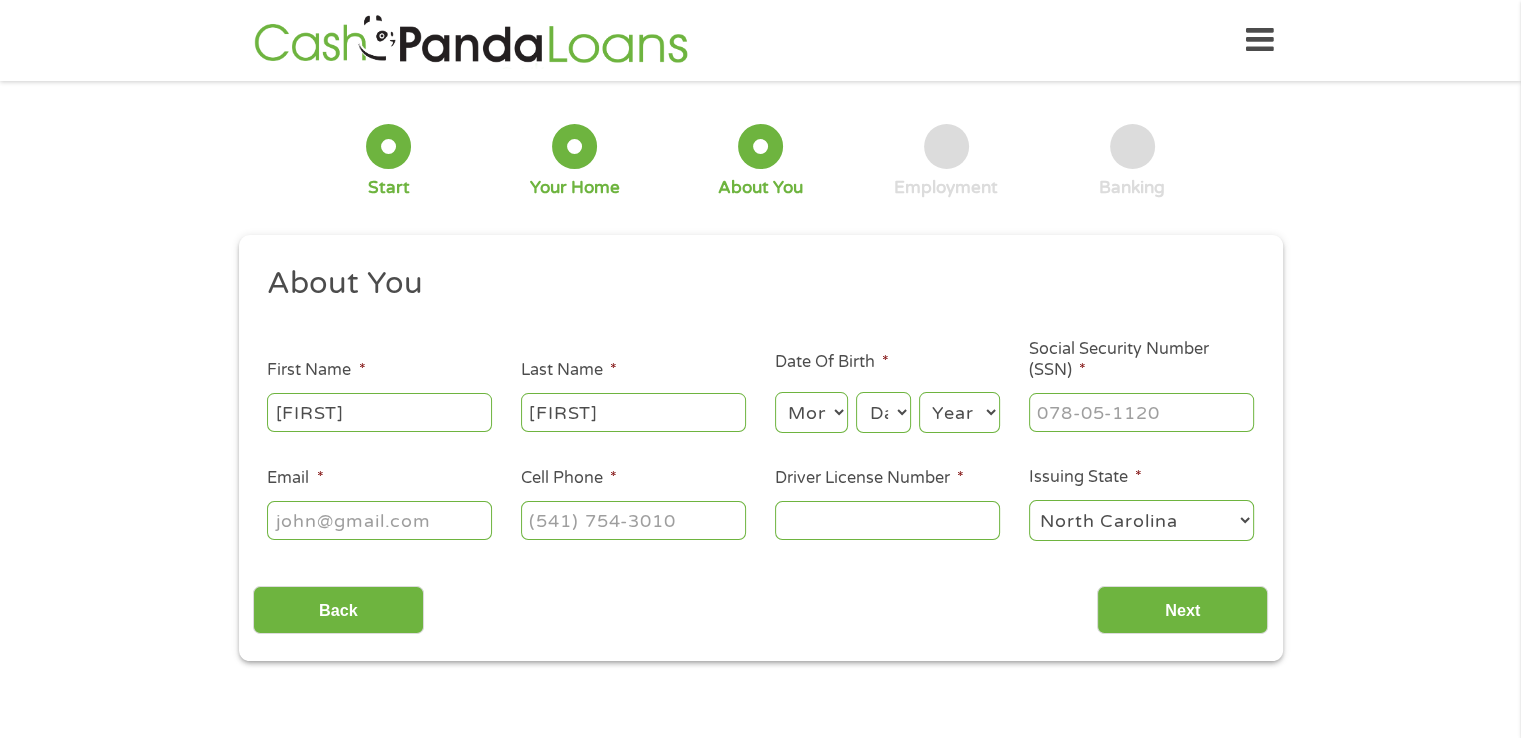 click on "Month 1 2 3 4 5 6 7 8 9 10 11 12" at bounding box center (811, 412) 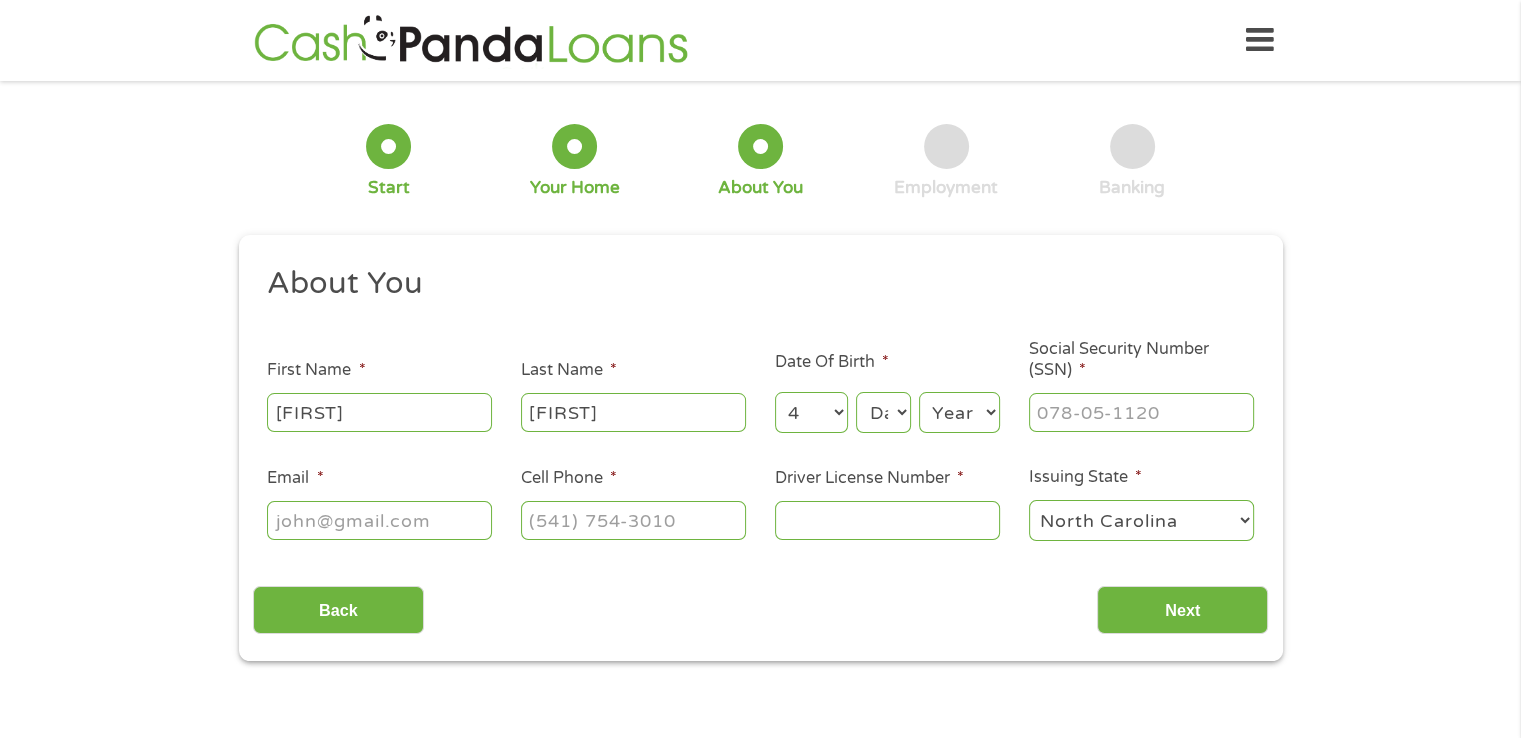 click on "Day 1 2 3 4 5 6 7 8 9 10 11 12 13 14 15 16 17 18 19 20 21 22 23 24 25 26 27 28 29 30 31" at bounding box center [883, 412] 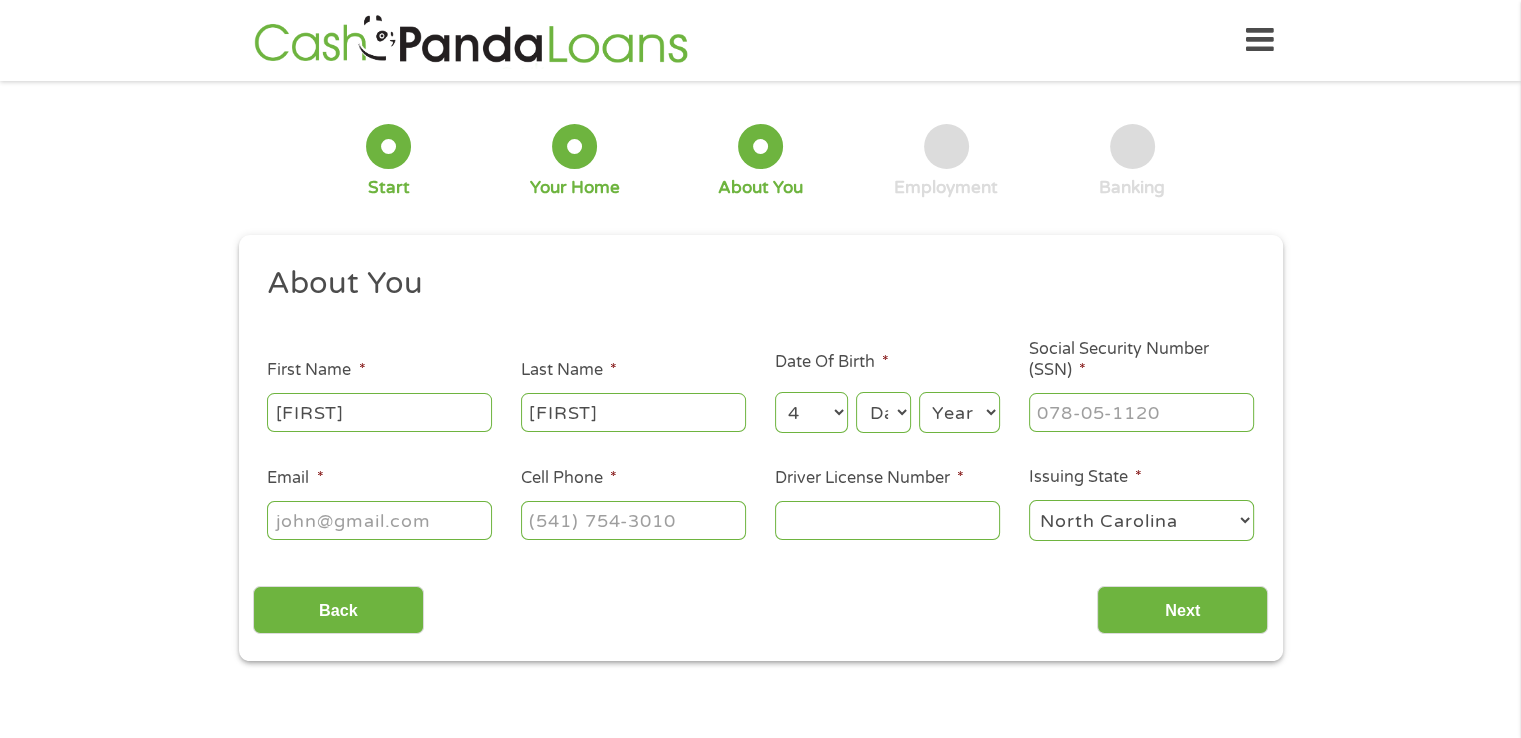 select on "15" 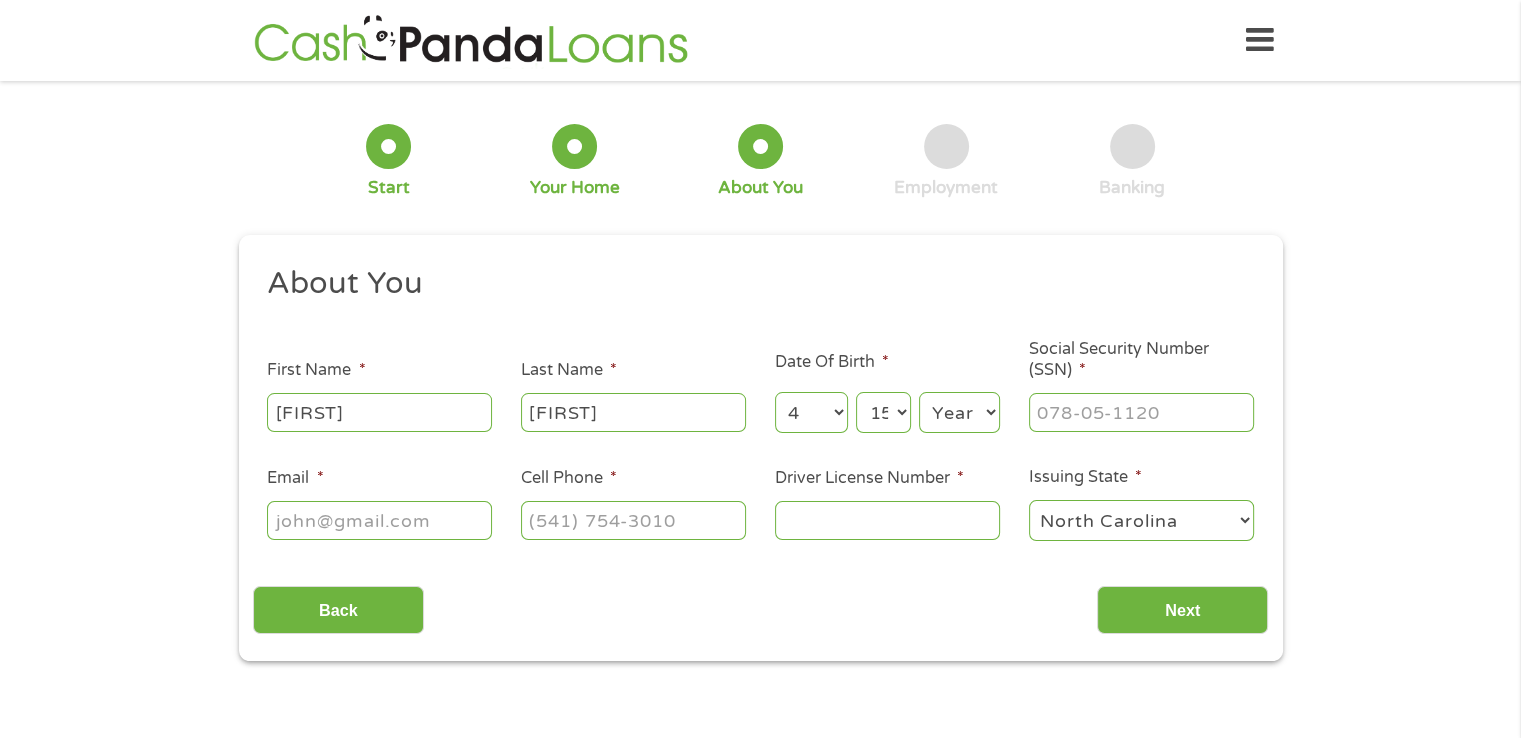 click on "Day 1 2 3 4 5 6 7 8 9 10 11 12 13 14 15 16 17 18 19 20 21 22 23 24 25 26 27 28 29 30 31" at bounding box center (883, 412) 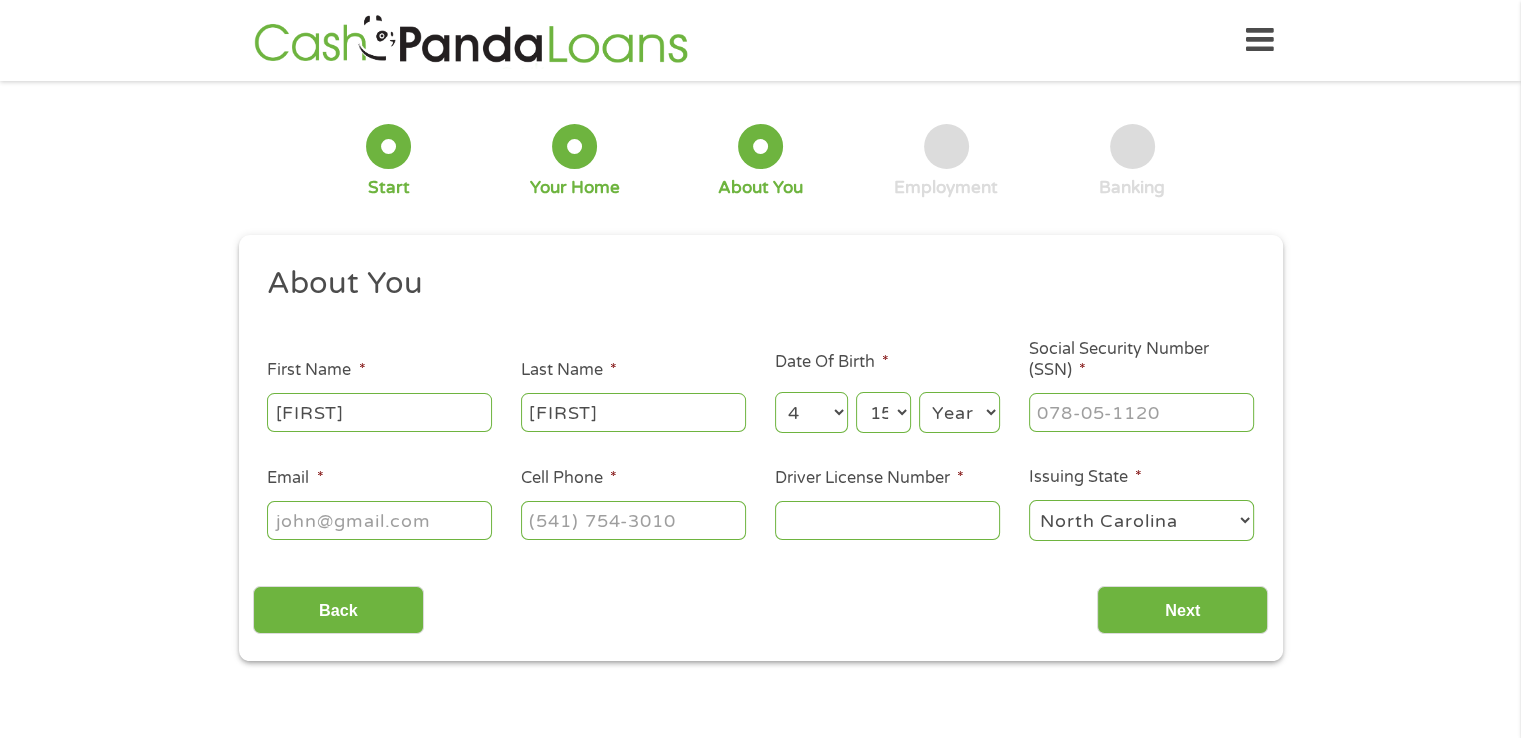 select on "1998" 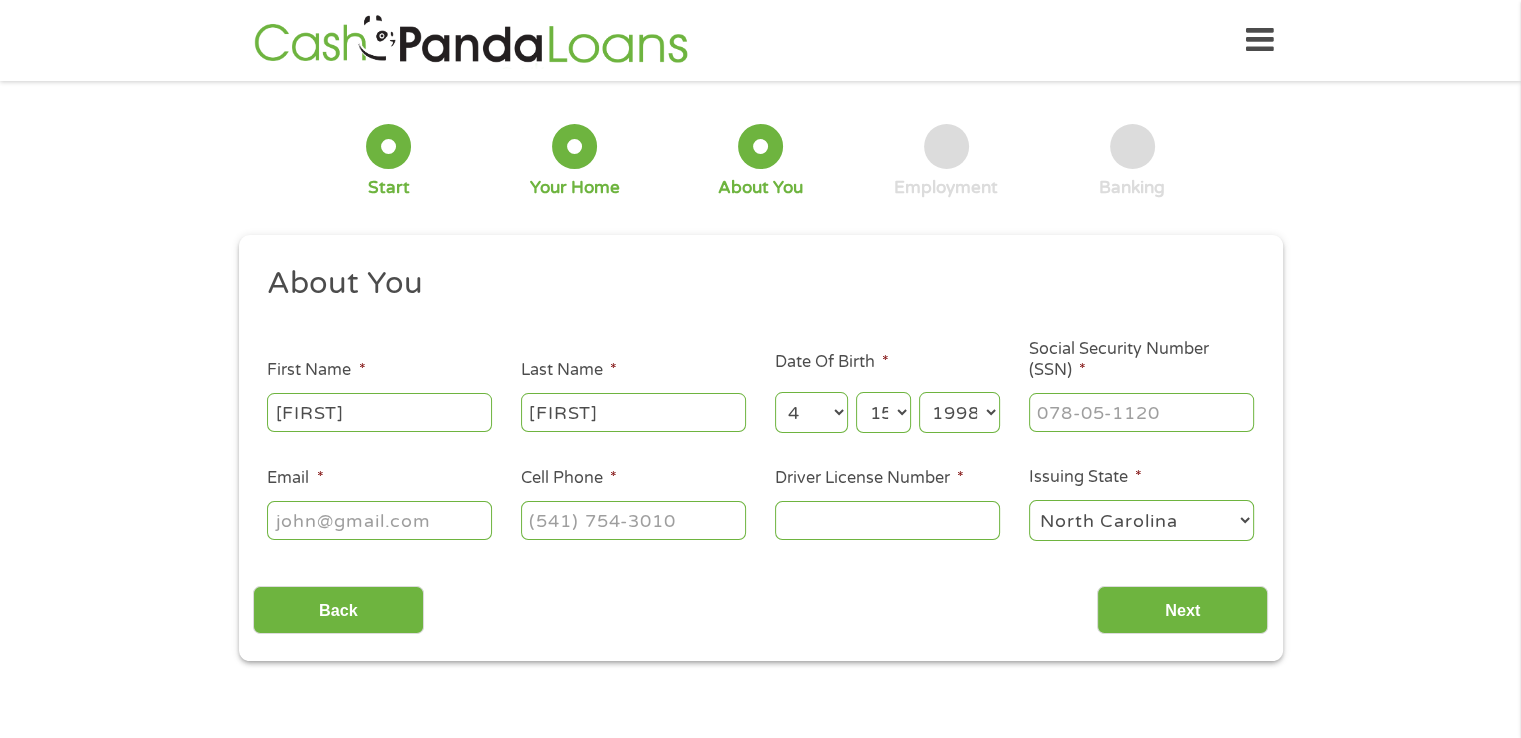 click on "Year 2007 2006 2005 2004 2003 2002 2001 2000 1999 1998 1997 1996 1995 1994 1993 1992 1991 1990 1989 1988 1987 1986 1985 1984 1983 1982 1981 1980 1979 1978 1977 1976 1975 1974 1973 1972 1971 1970 1969 1968 1967 1966 1965 1964 1963 1962 1961 1960 1959 1958 1957 1956 1955 1954 1953 1952 1951 1950 1949 1948 1947 1946 1945 1944 1943 1942 1941 1940 1939 1938 1937 1936 1935 1934 1933 1932 1931 1930 1929 1928 1927 1926 1925 1924 1923 1922 1921 1920" at bounding box center [959, 412] 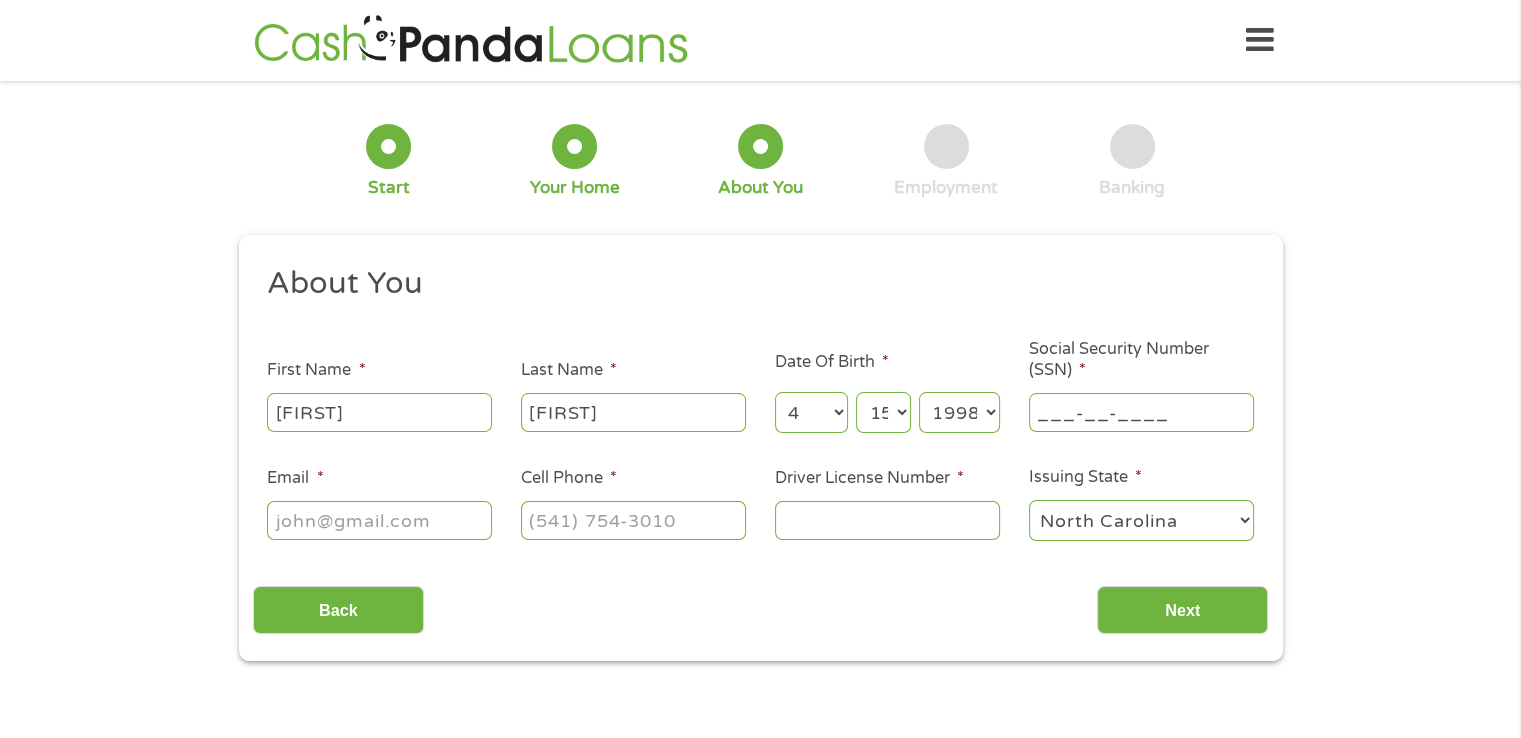 click on "___-__-____" at bounding box center (1141, 412) 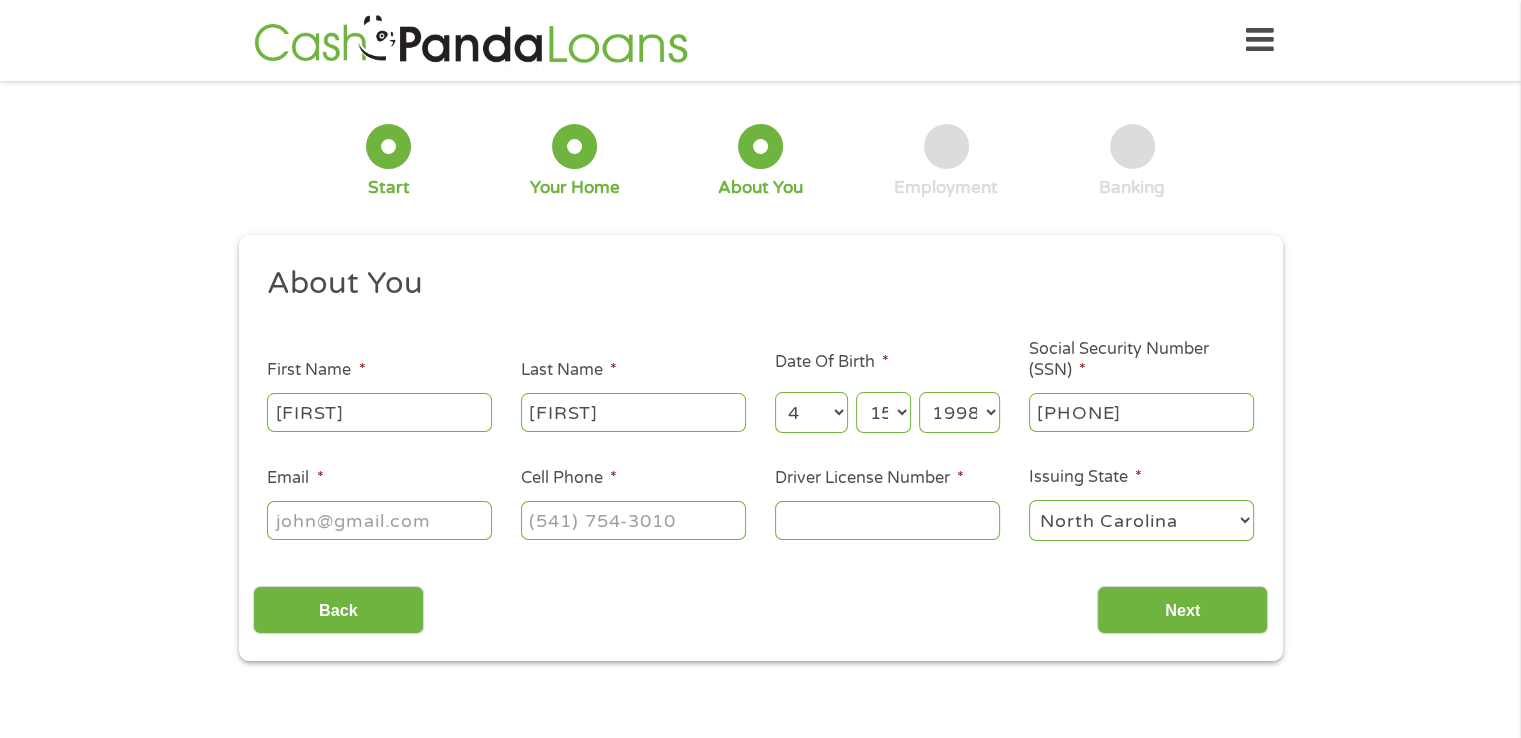 type on "[PHONE]" 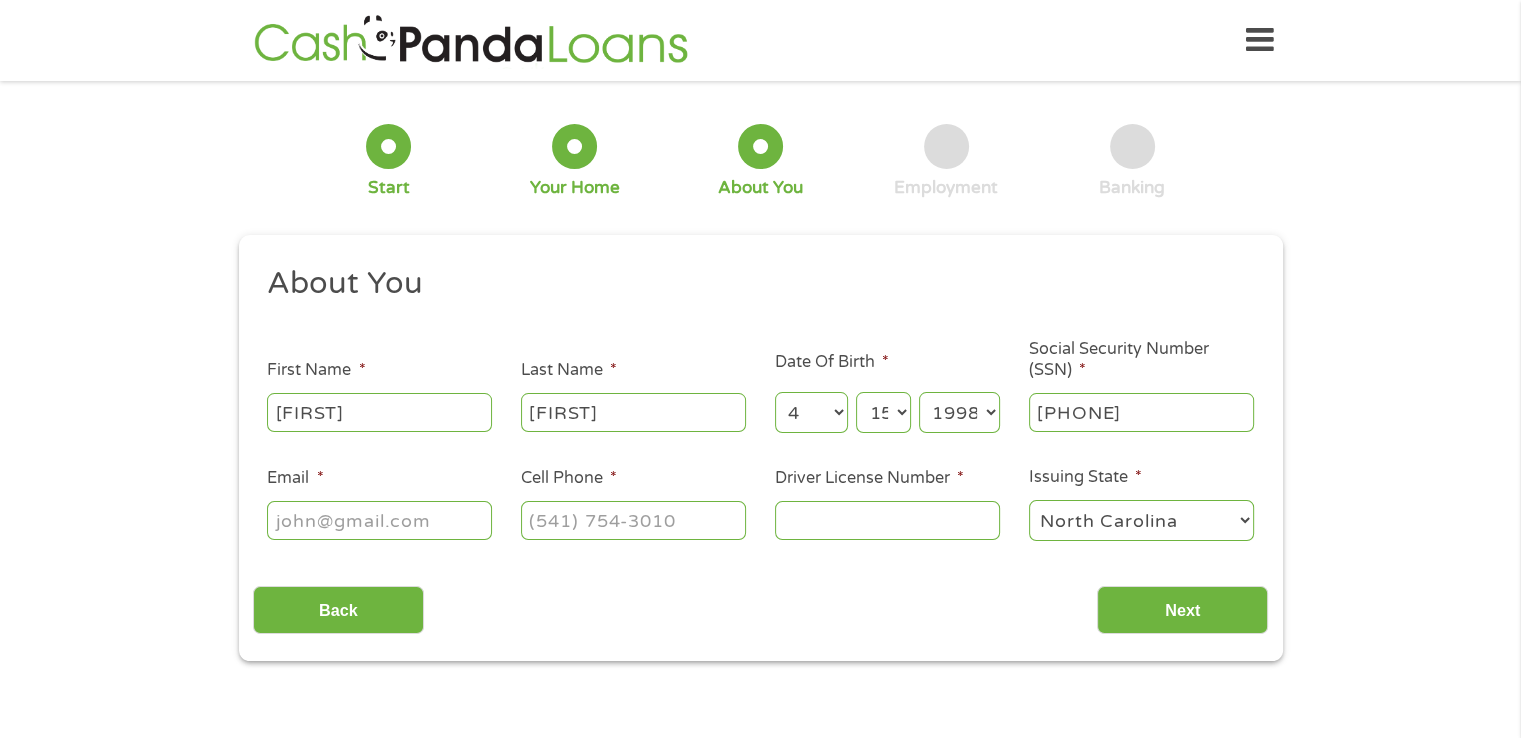 click on "Email *" at bounding box center [379, 520] 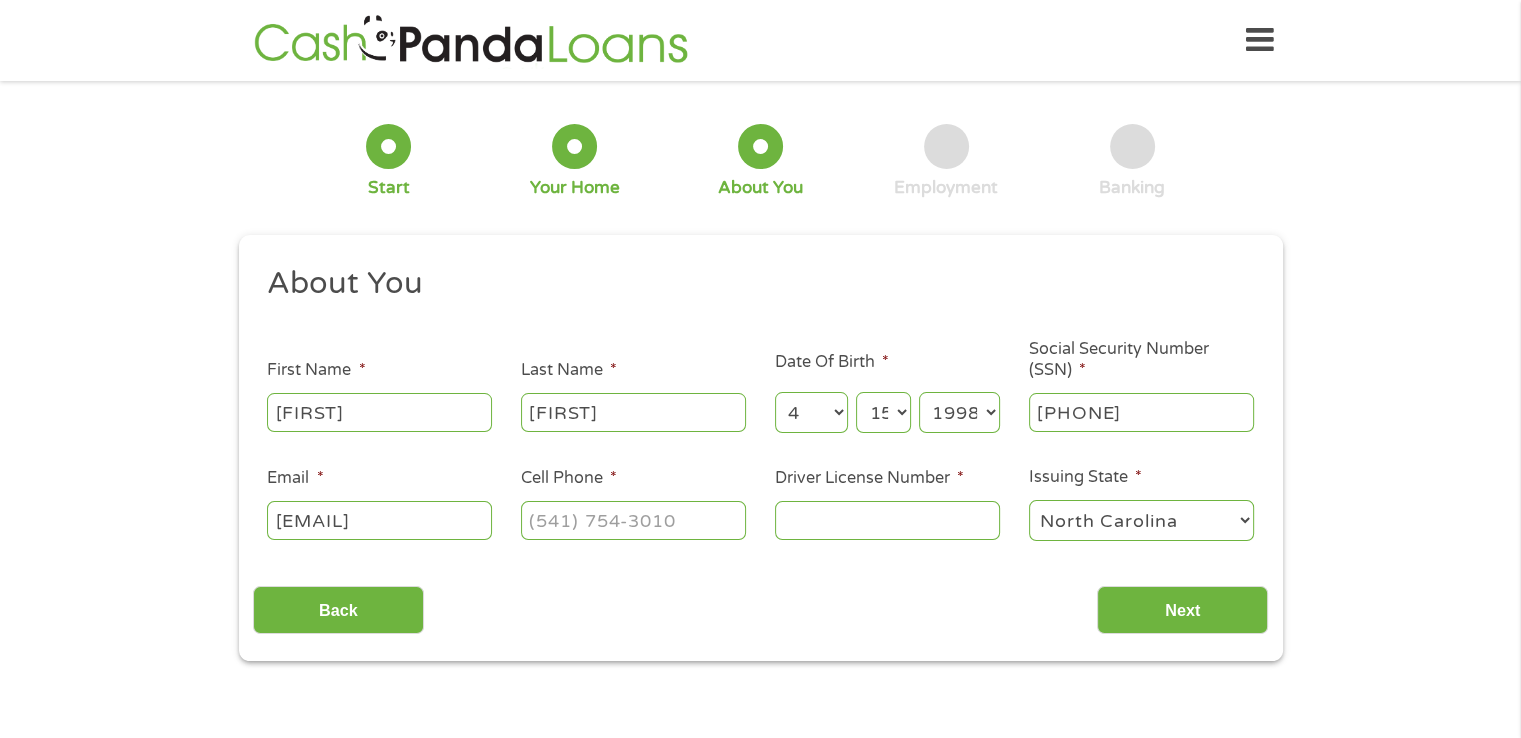 scroll, scrollTop: 0, scrollLeft: 10, axis: horizontal 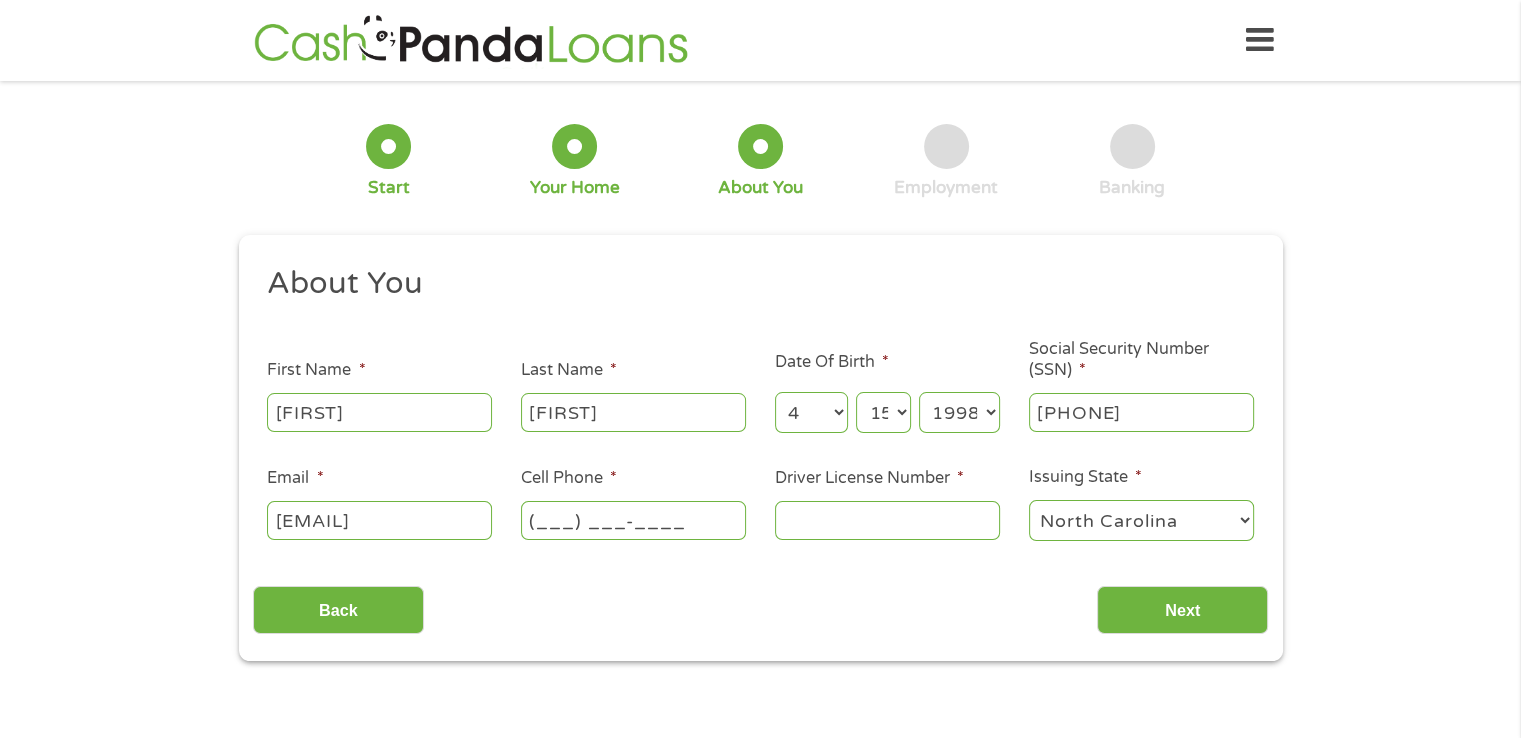 click on "(___) ___-____" at bounding box center [633, 520] 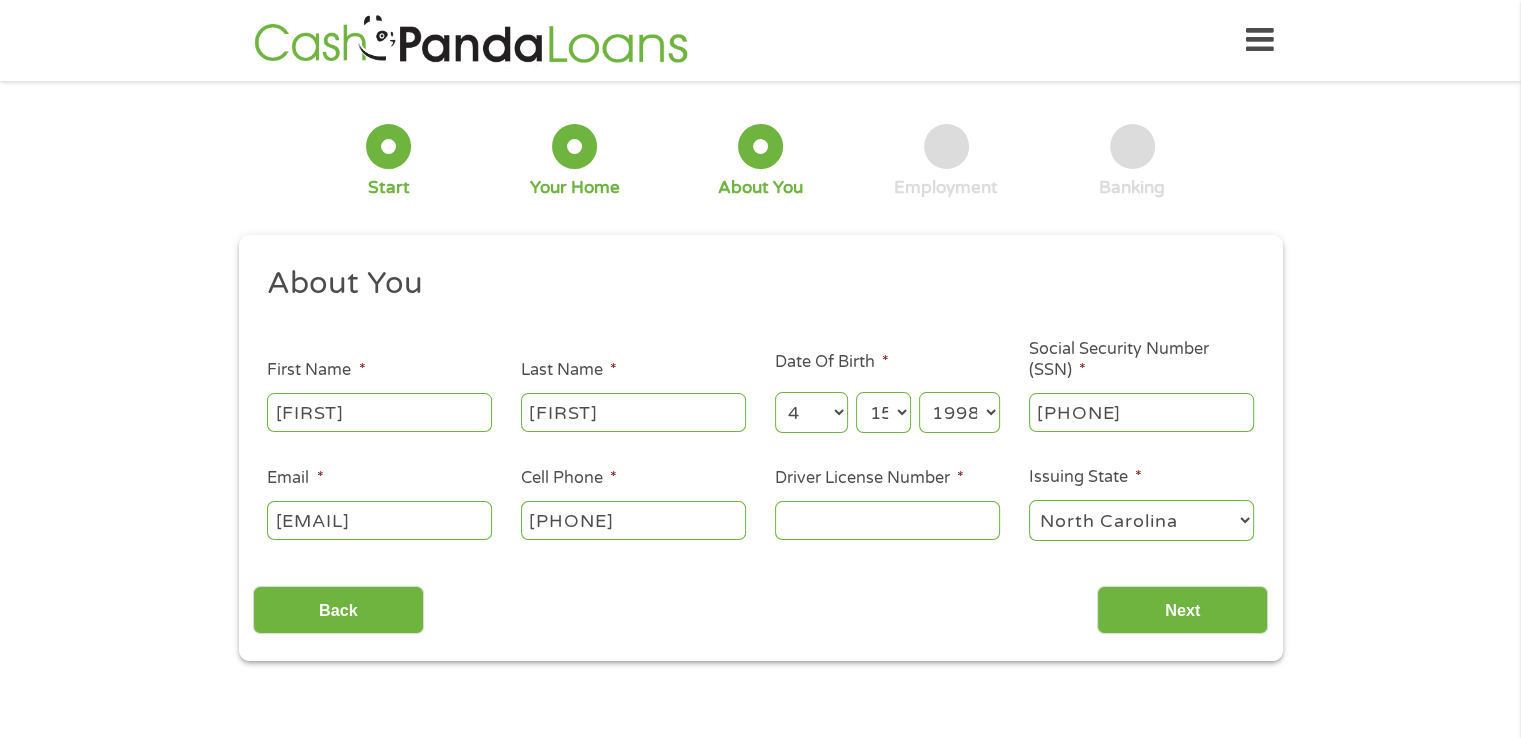 type on "[PHONE]" 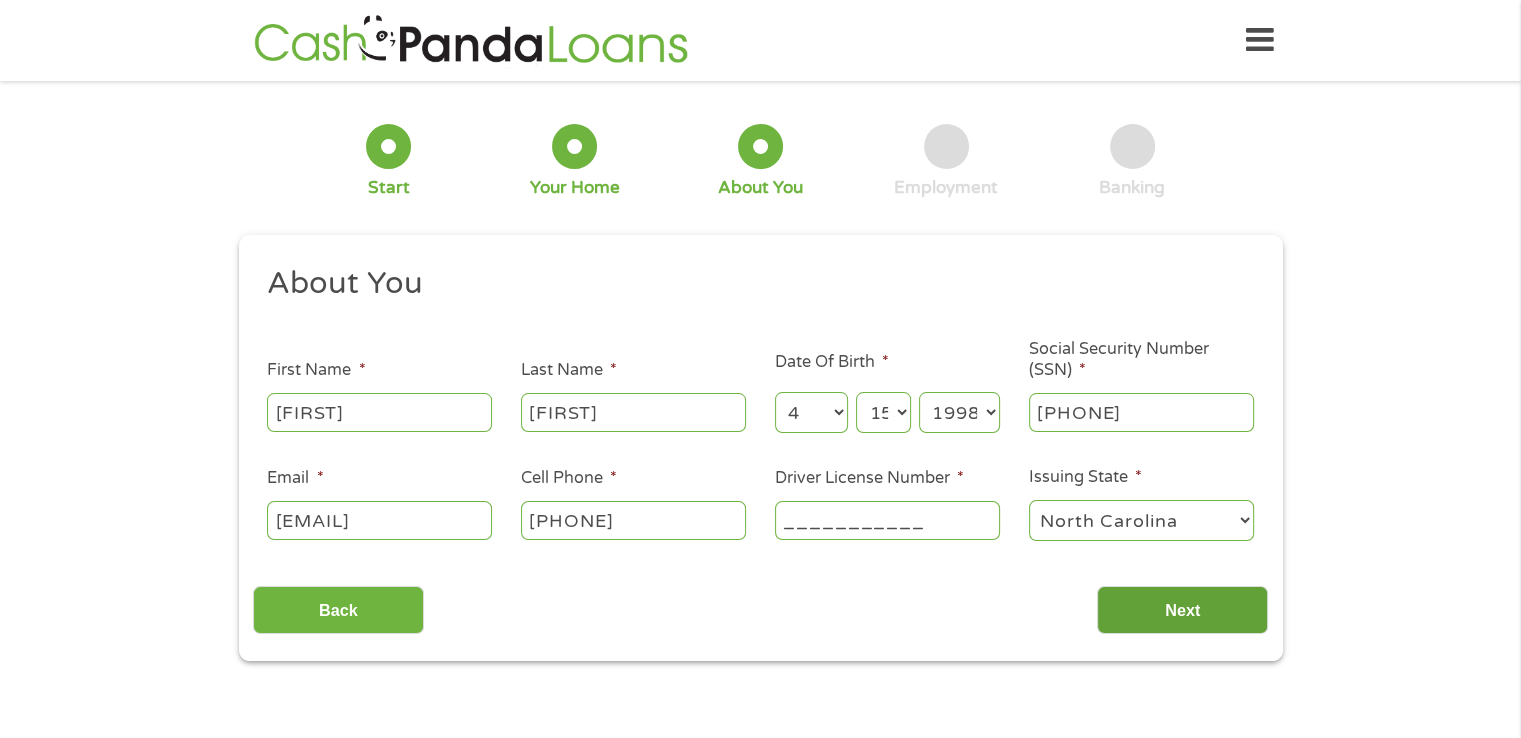 type on "___________" 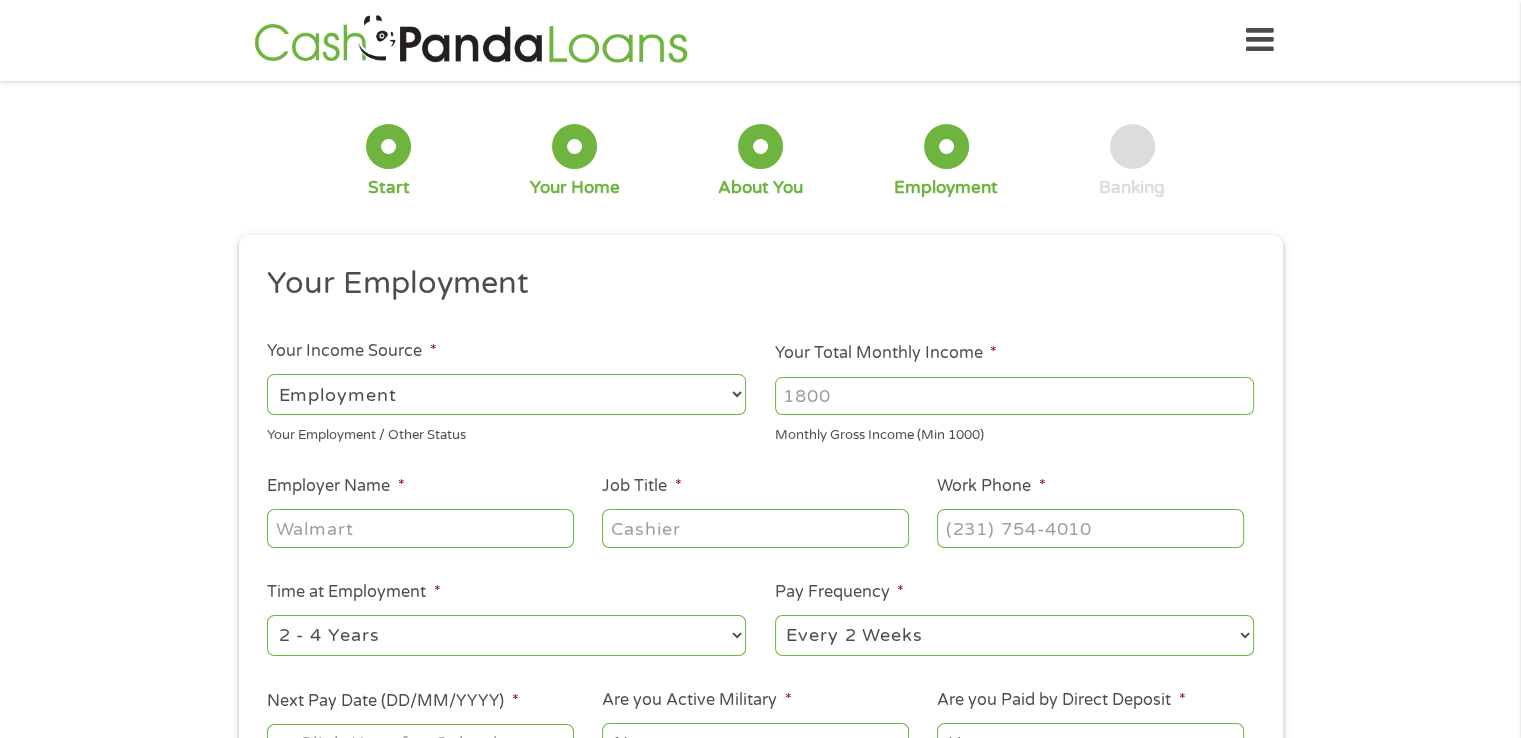 scroll, scrollTop: 8, scrollLeft: 8, axis: both 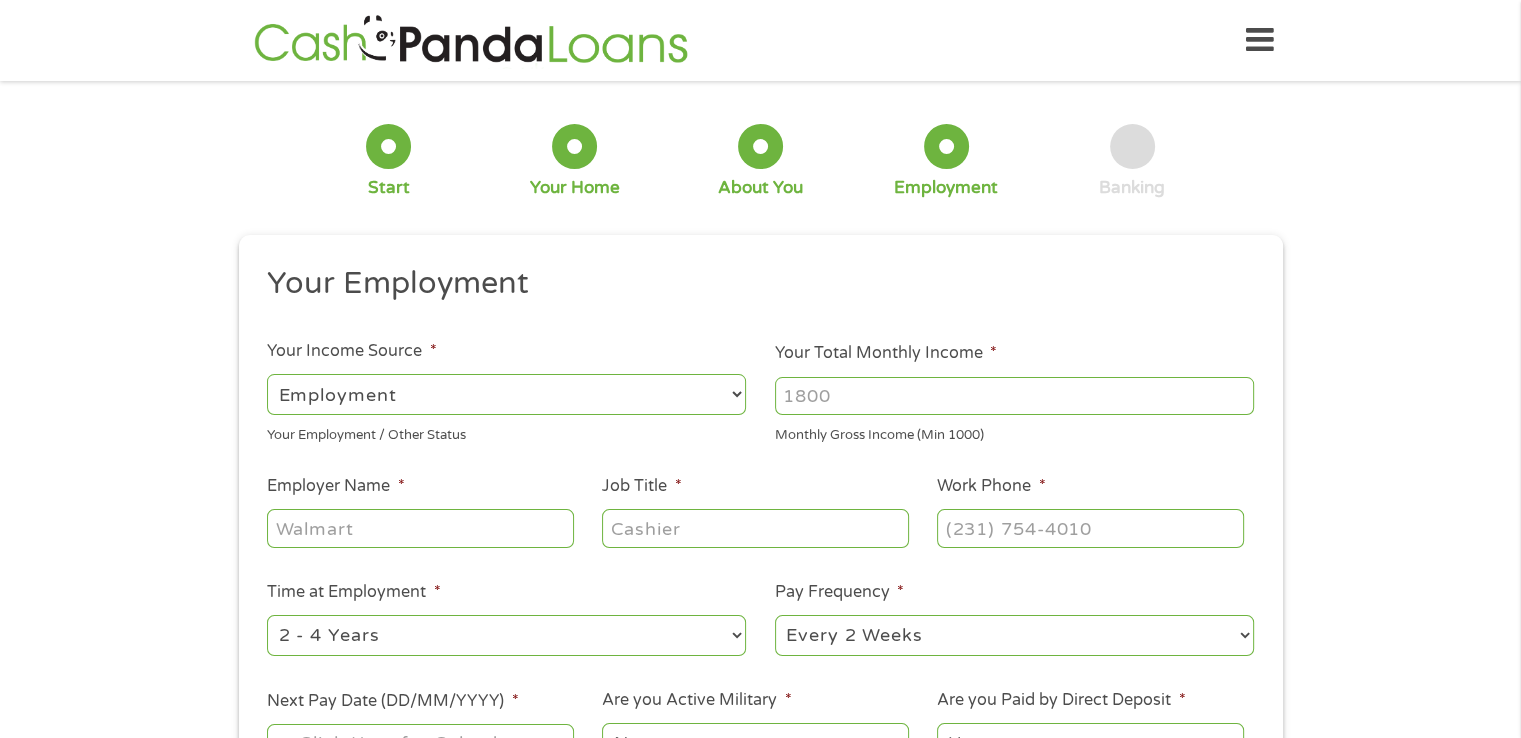 click on "--- Choose one --- Employment Self Employed Benefits" at bounding box center [506, 394] 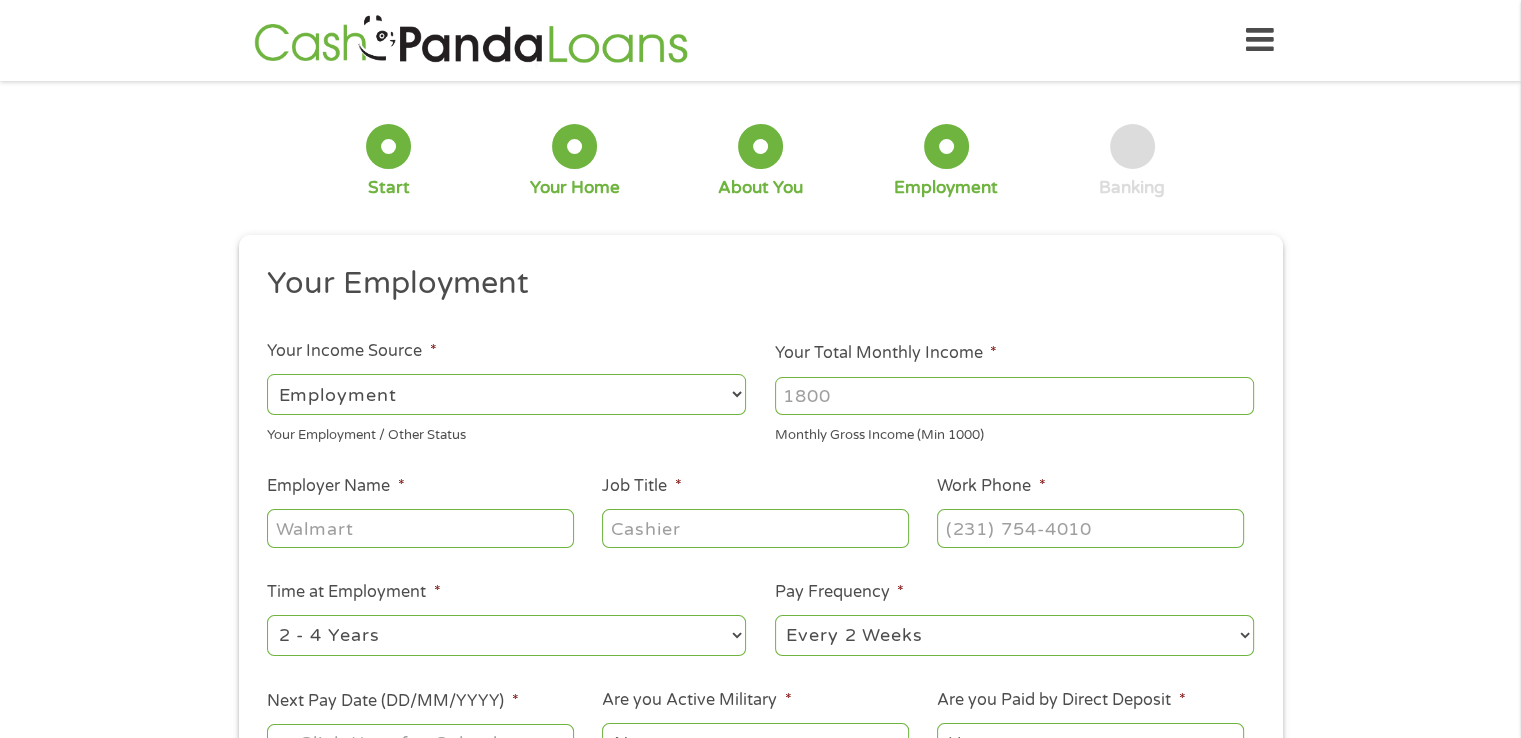 click on "--- Choose one --- Employment Self Employed Benefits" at bounding box center [506, 394] 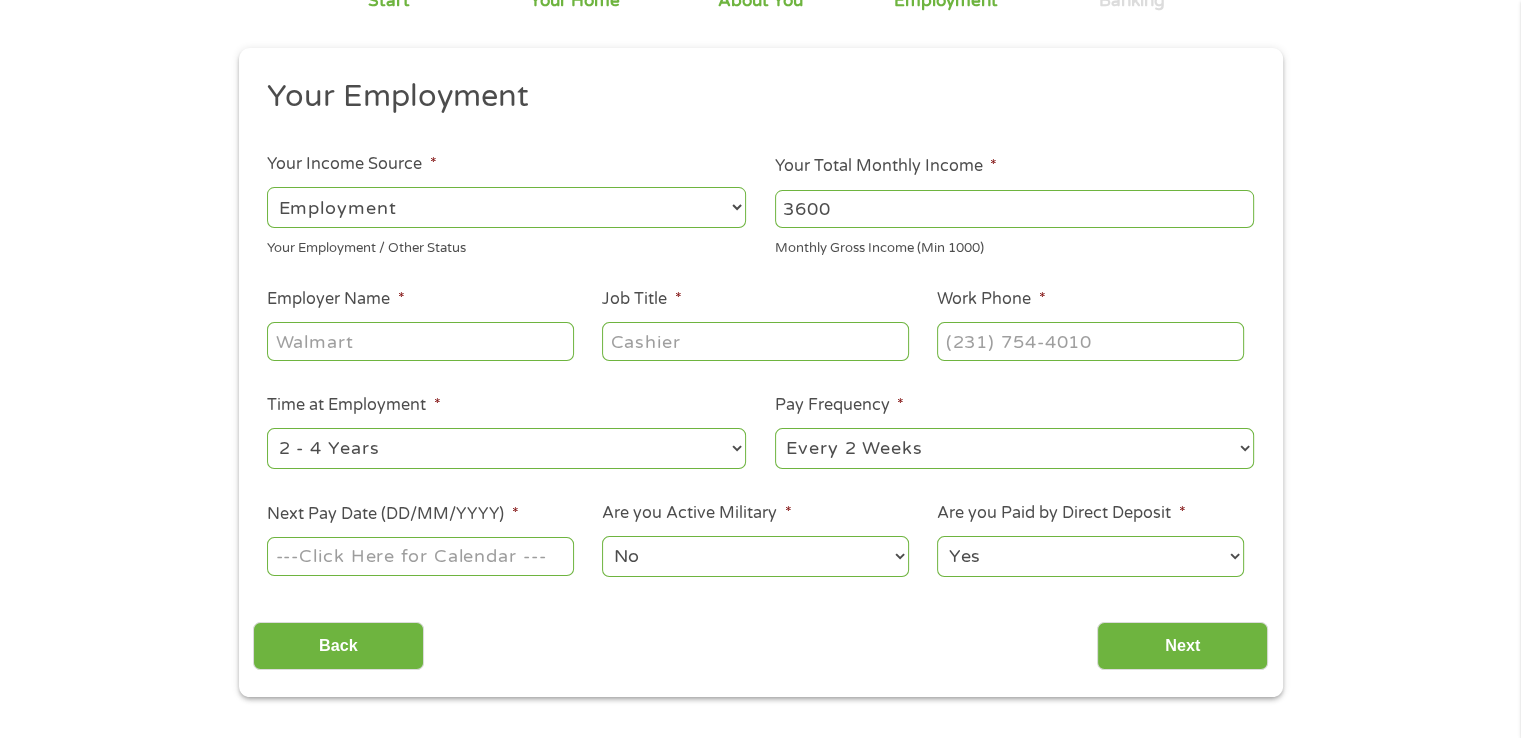 scroll, scrollTop: 200, scrollLeft: 0, axis: vertical 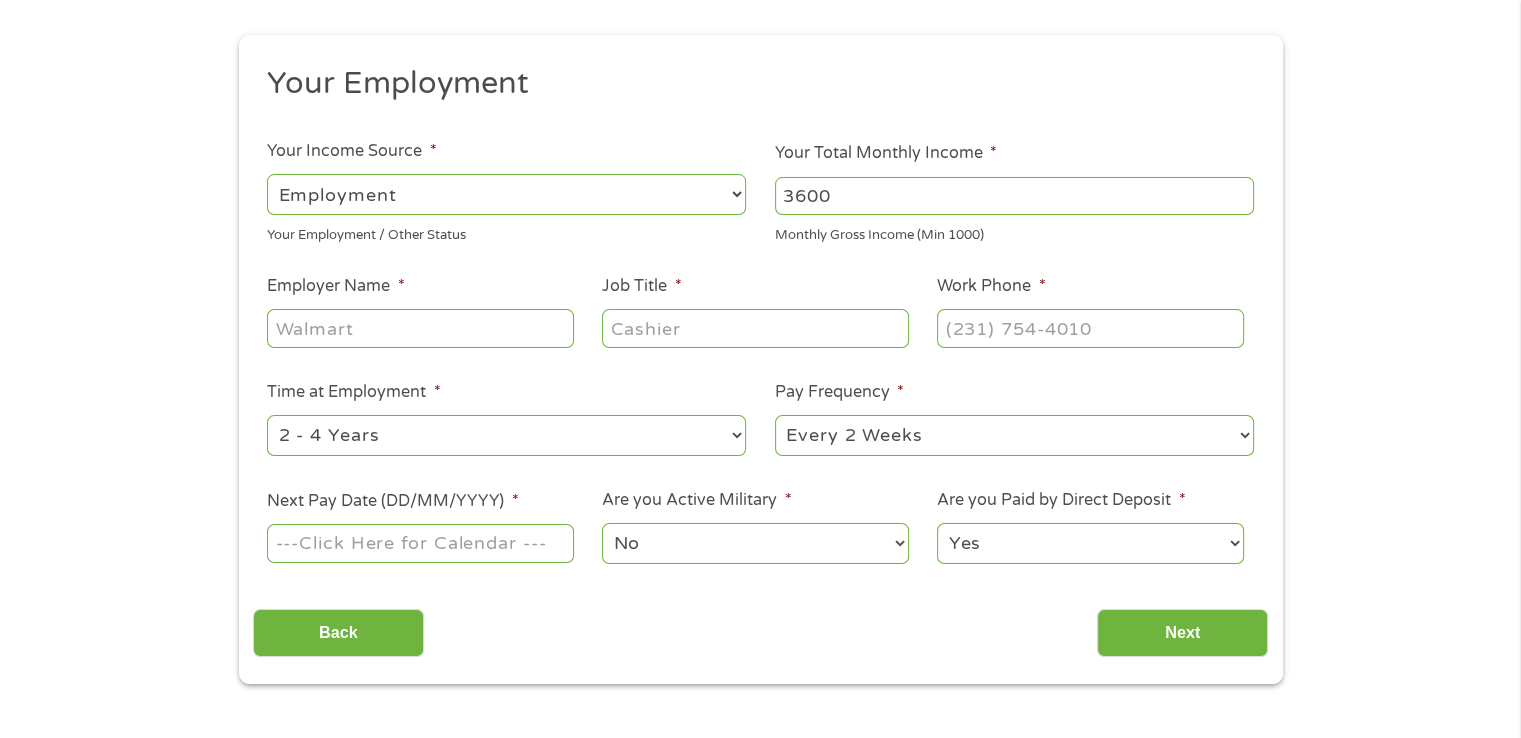 type on "3600" 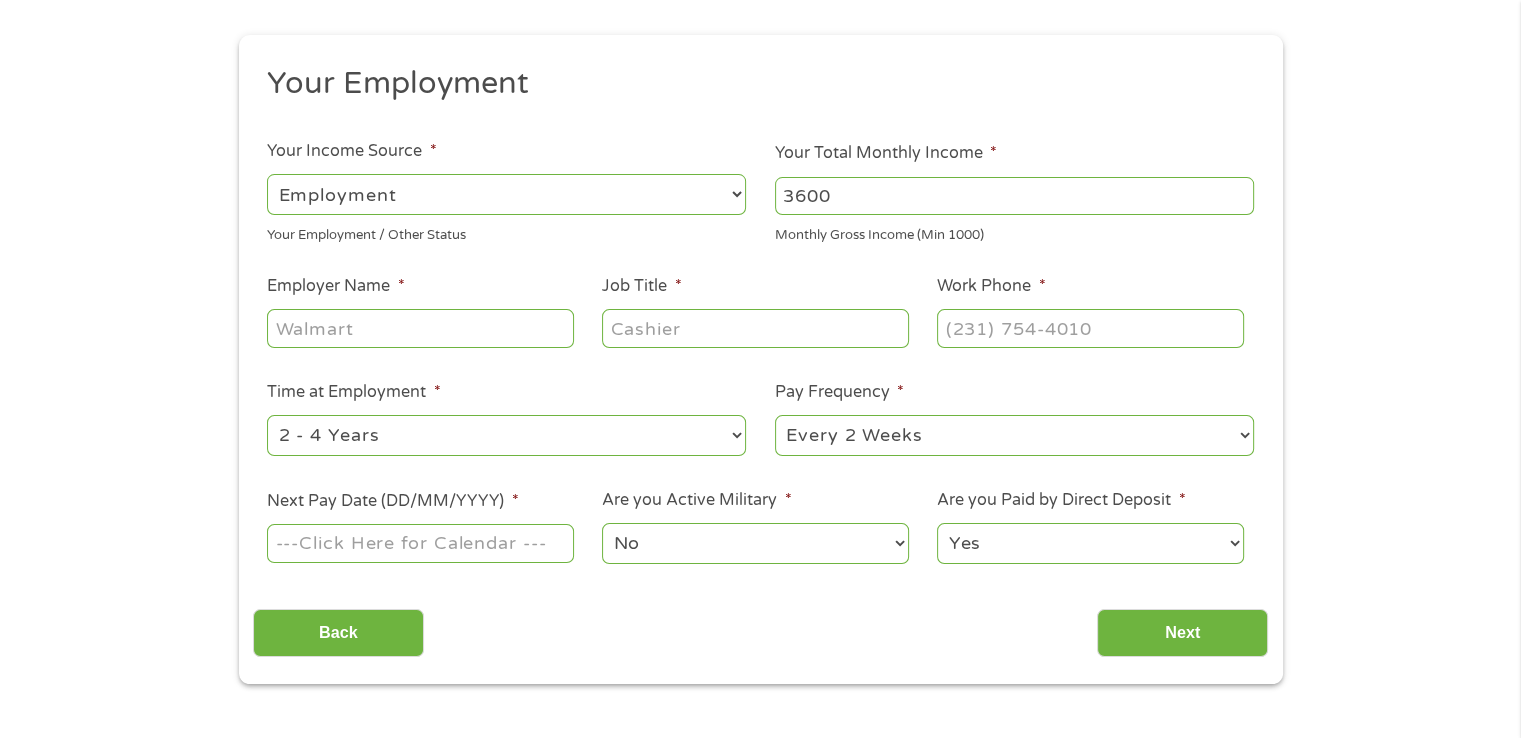 click on "Employer Name *" at bounding box center [420, 328] 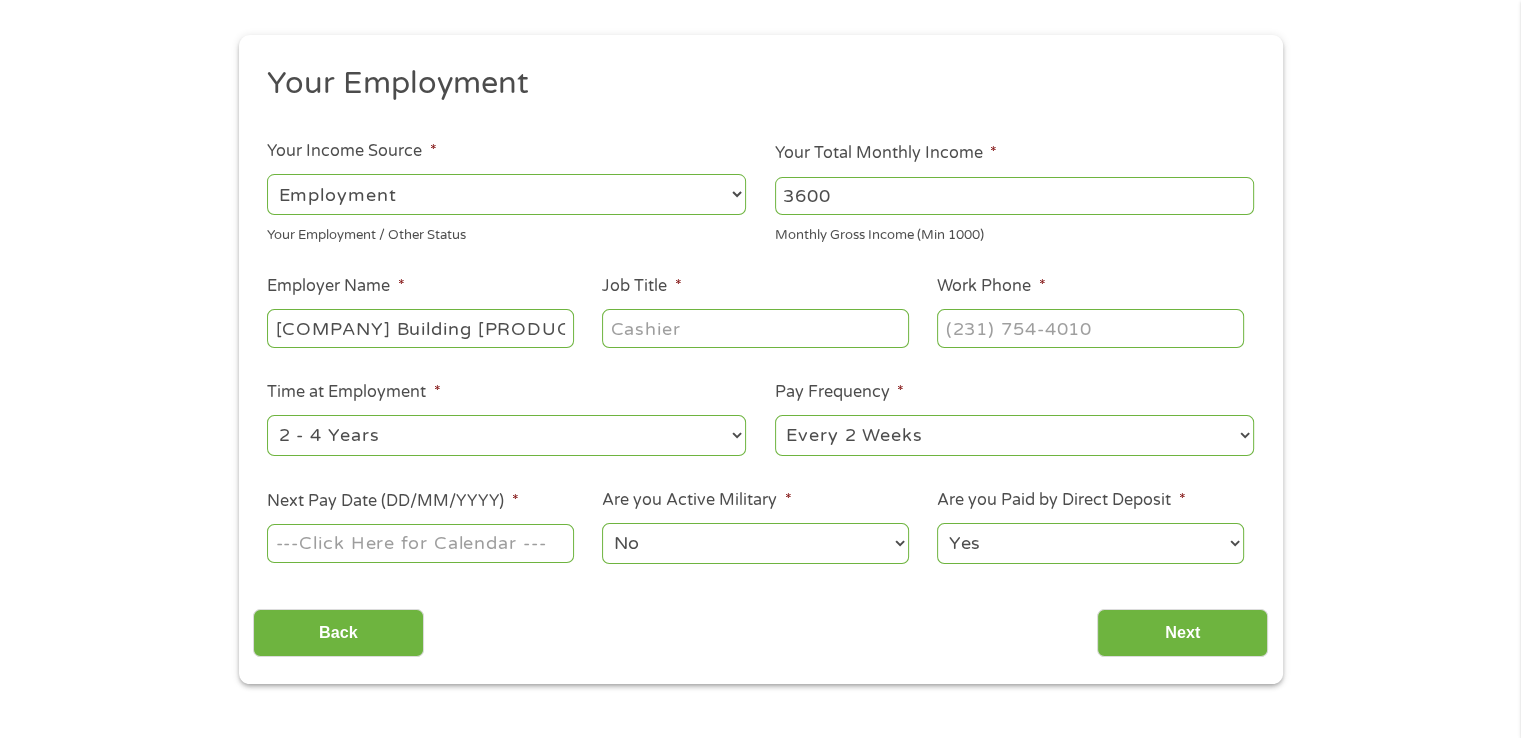 scroll, scrollTop: 0, scrollLeft: 5, axis: horizontal 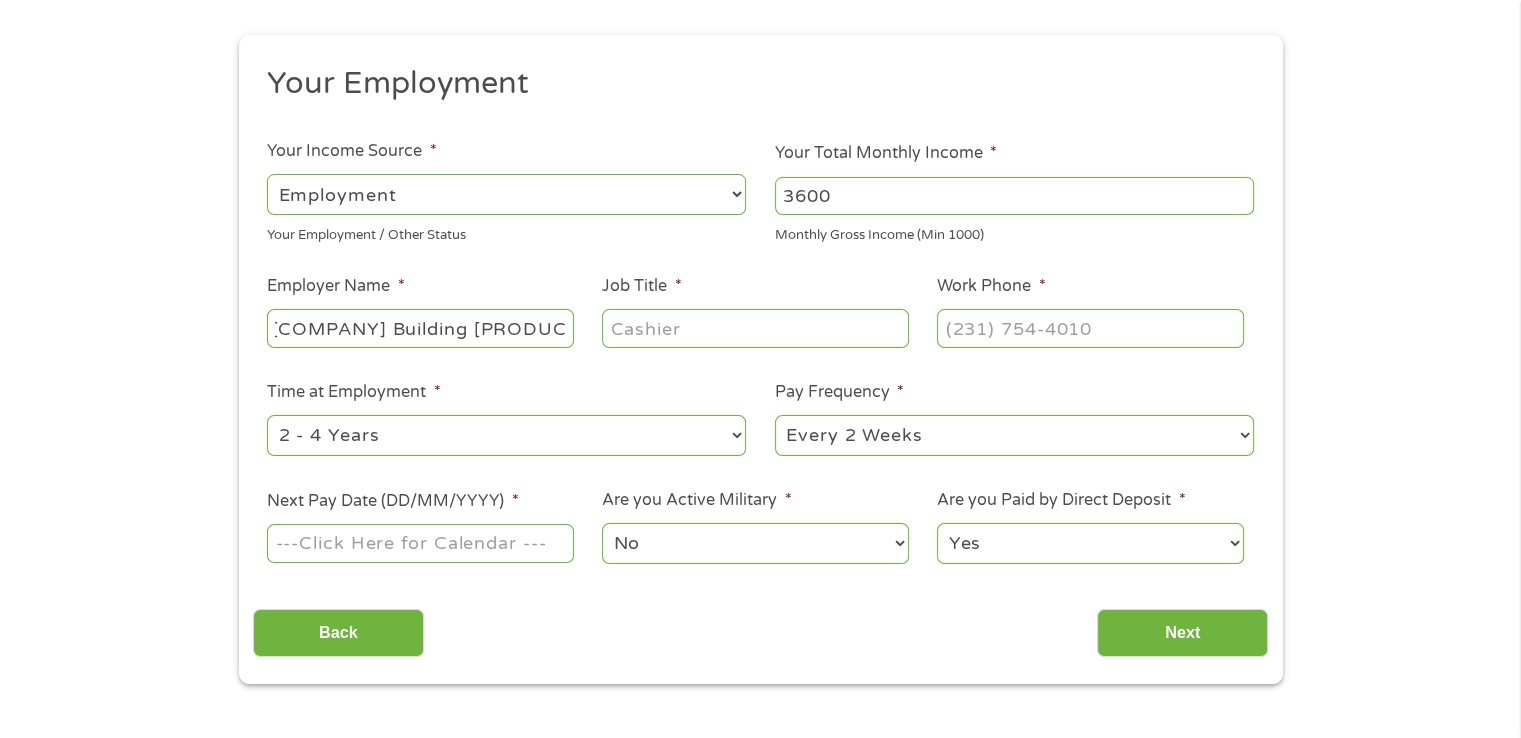 type on "[COMPANY] Building [PRODUCT]" 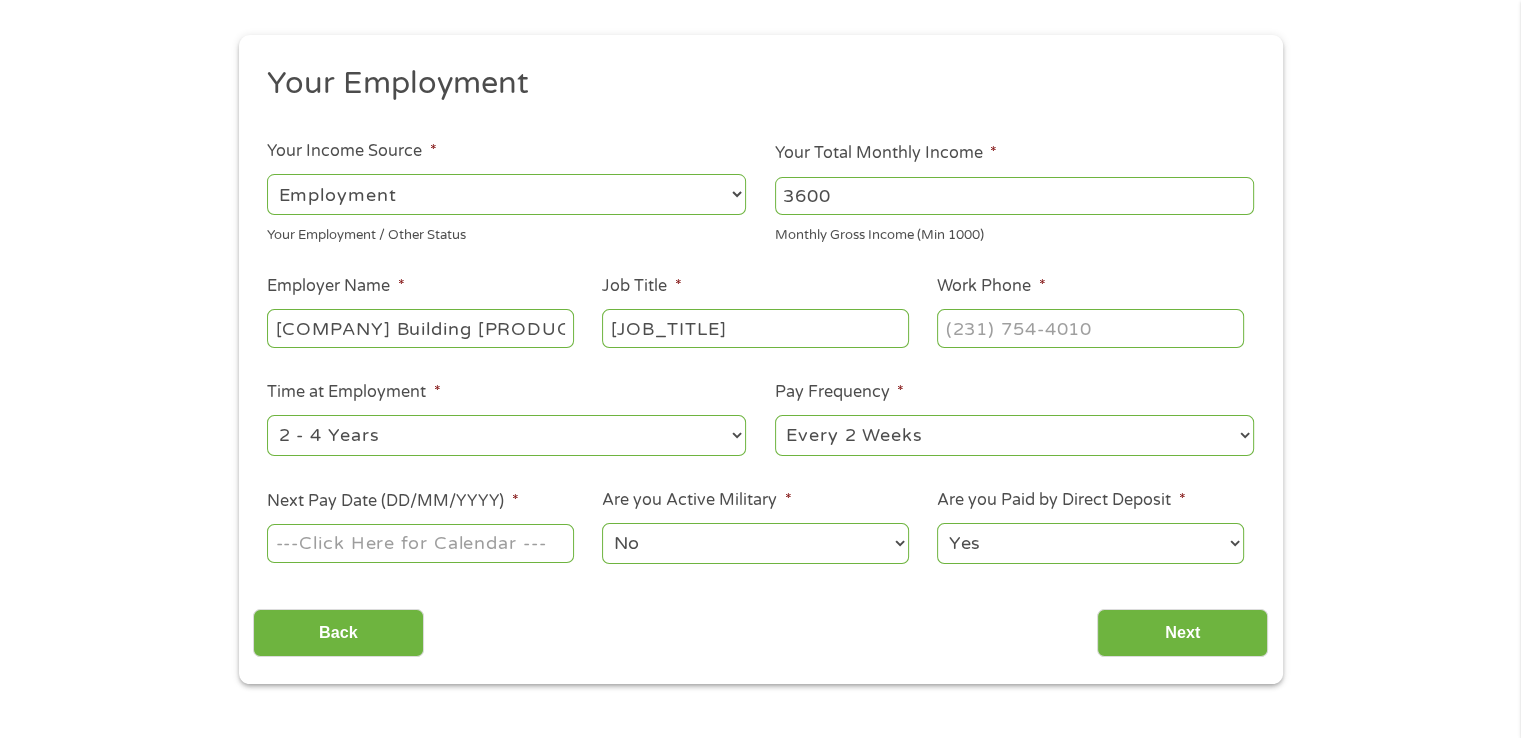 type on "[JOB_TITLE]" 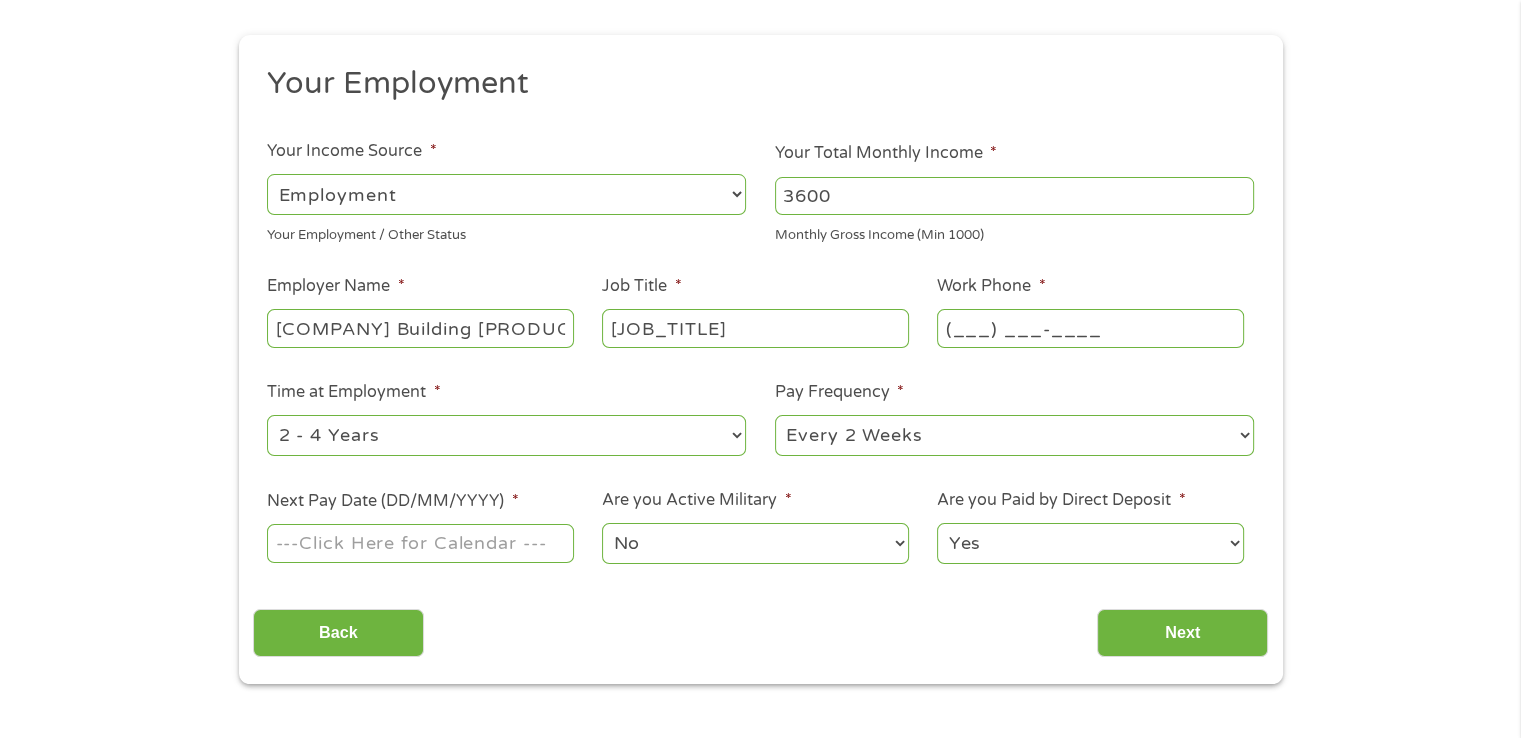 click on "(___) ___-____" at bounding box center (1090, 328) 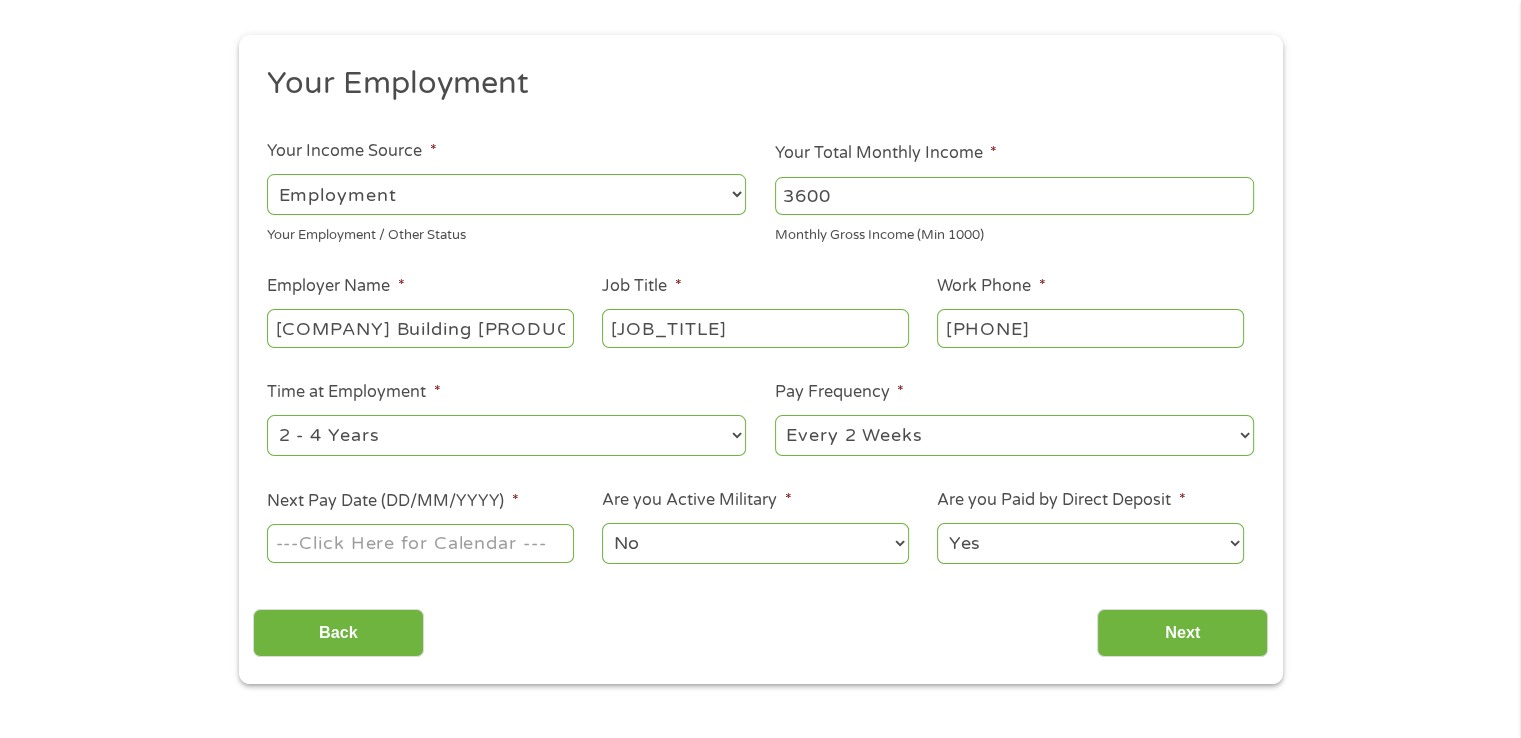 type on "[PHONE]" 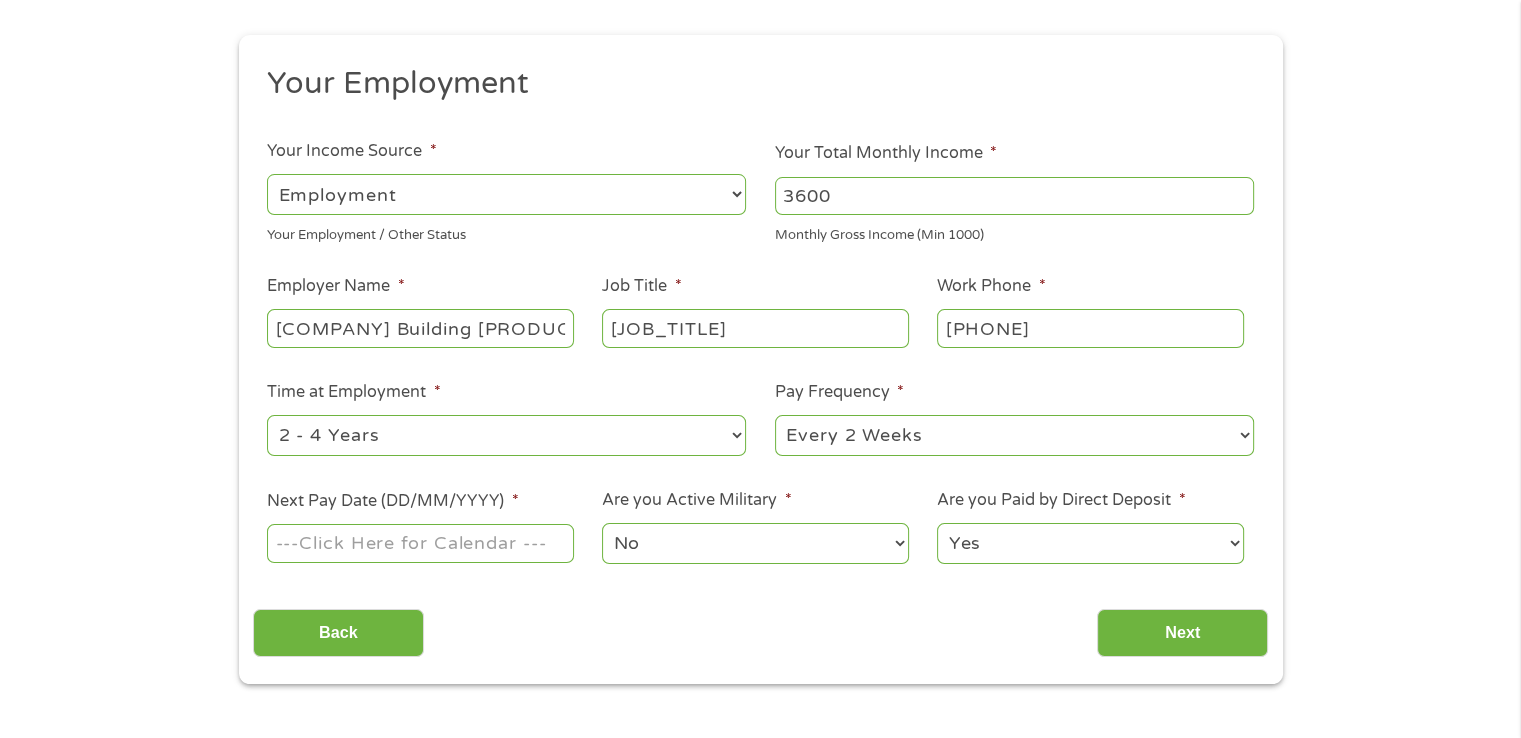 click on "--- Choose one --- Every 2 Weeks Every Week Monthly Semi-Monthly" at bounding box center (1014, 435) 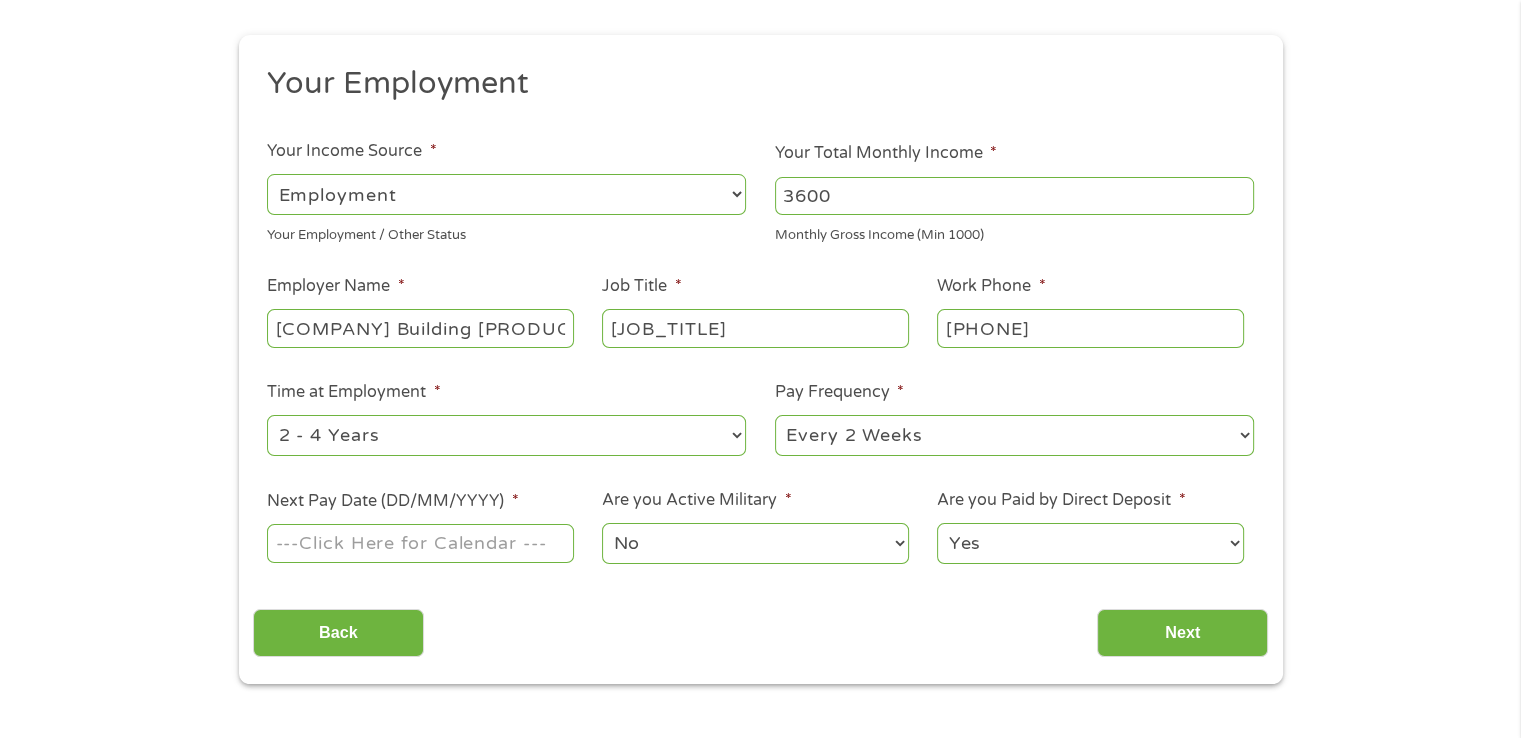select on "weekly" 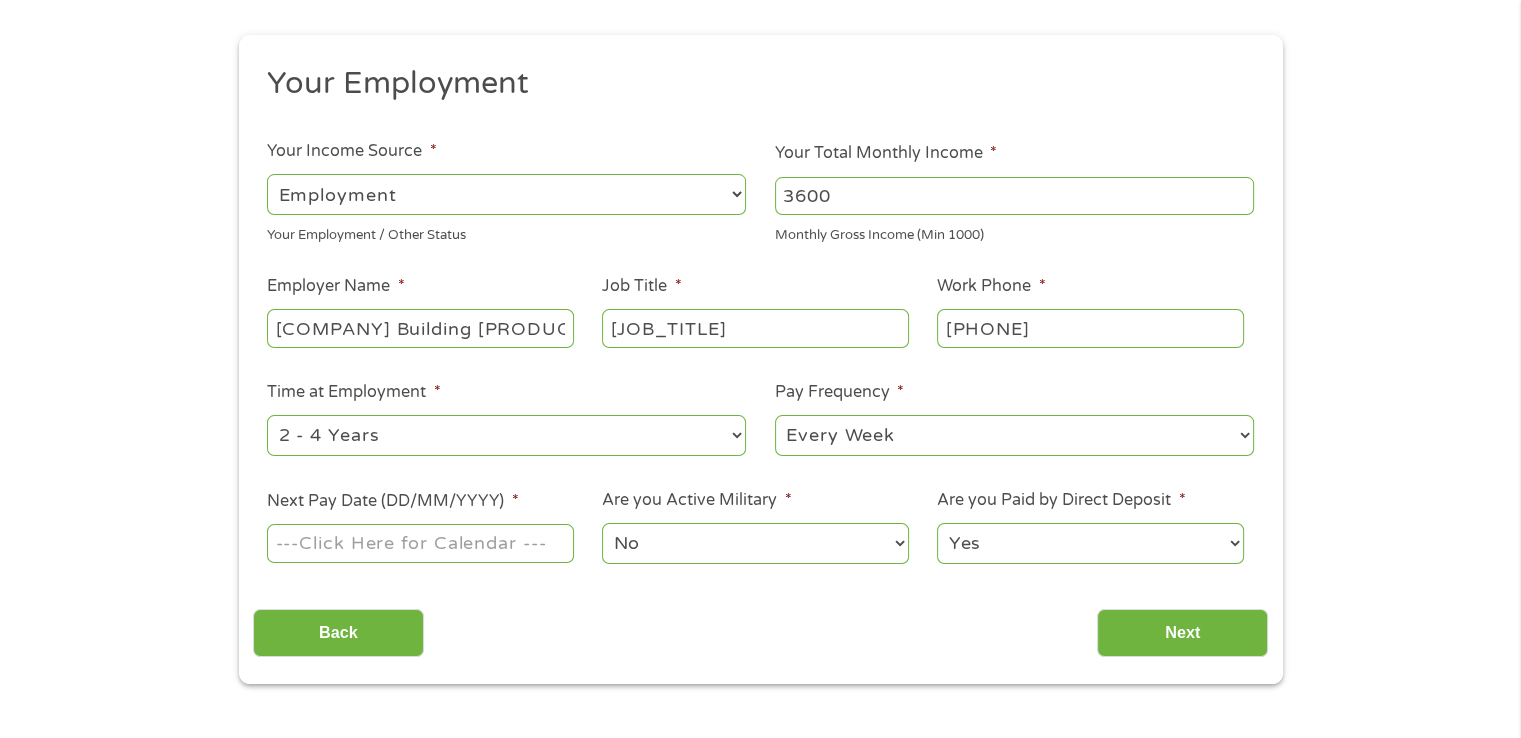 click on "--- Choose one --- Every 2 Weeks Every Week Monthly Semi-Monthly" at bounding box center (1014, 435) 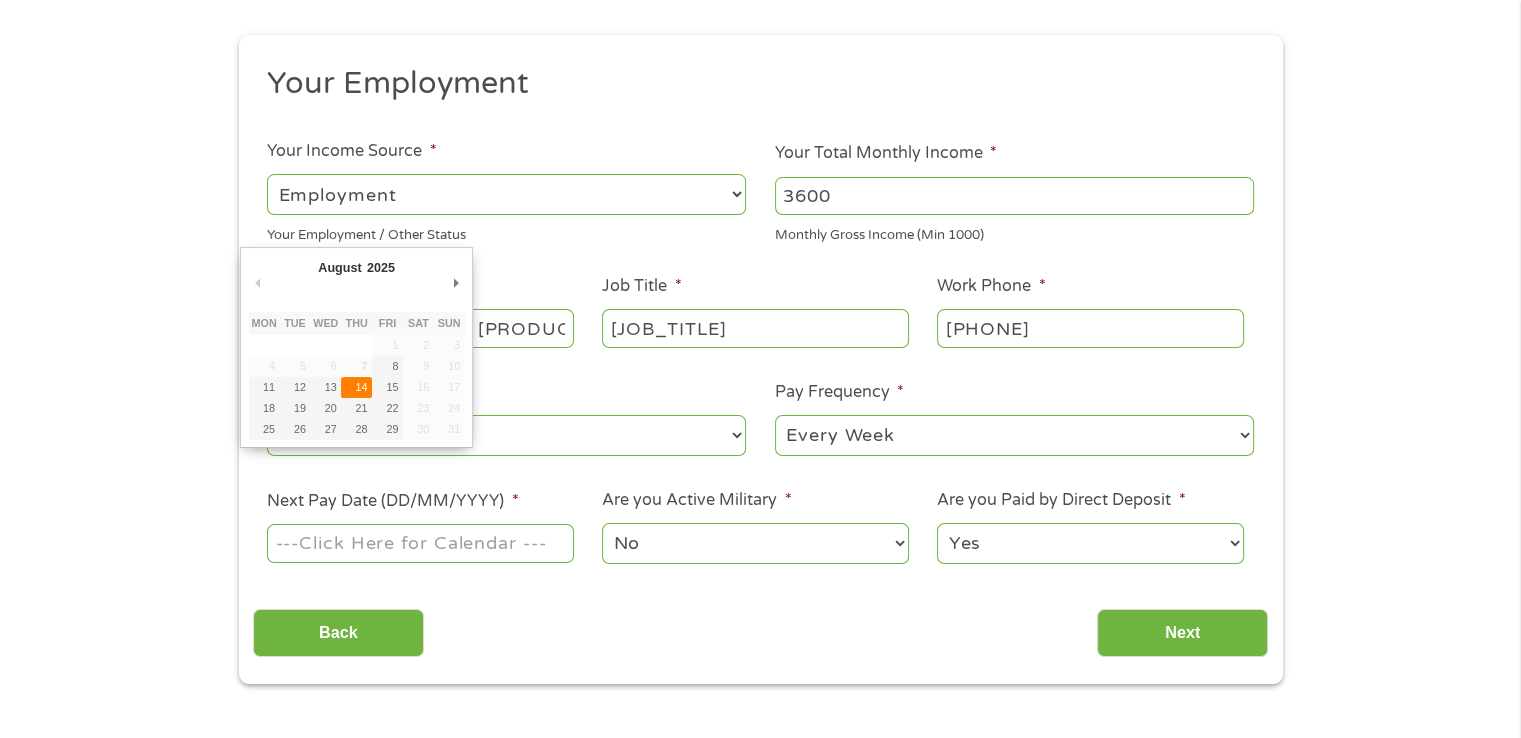 type on "14/08/2025" 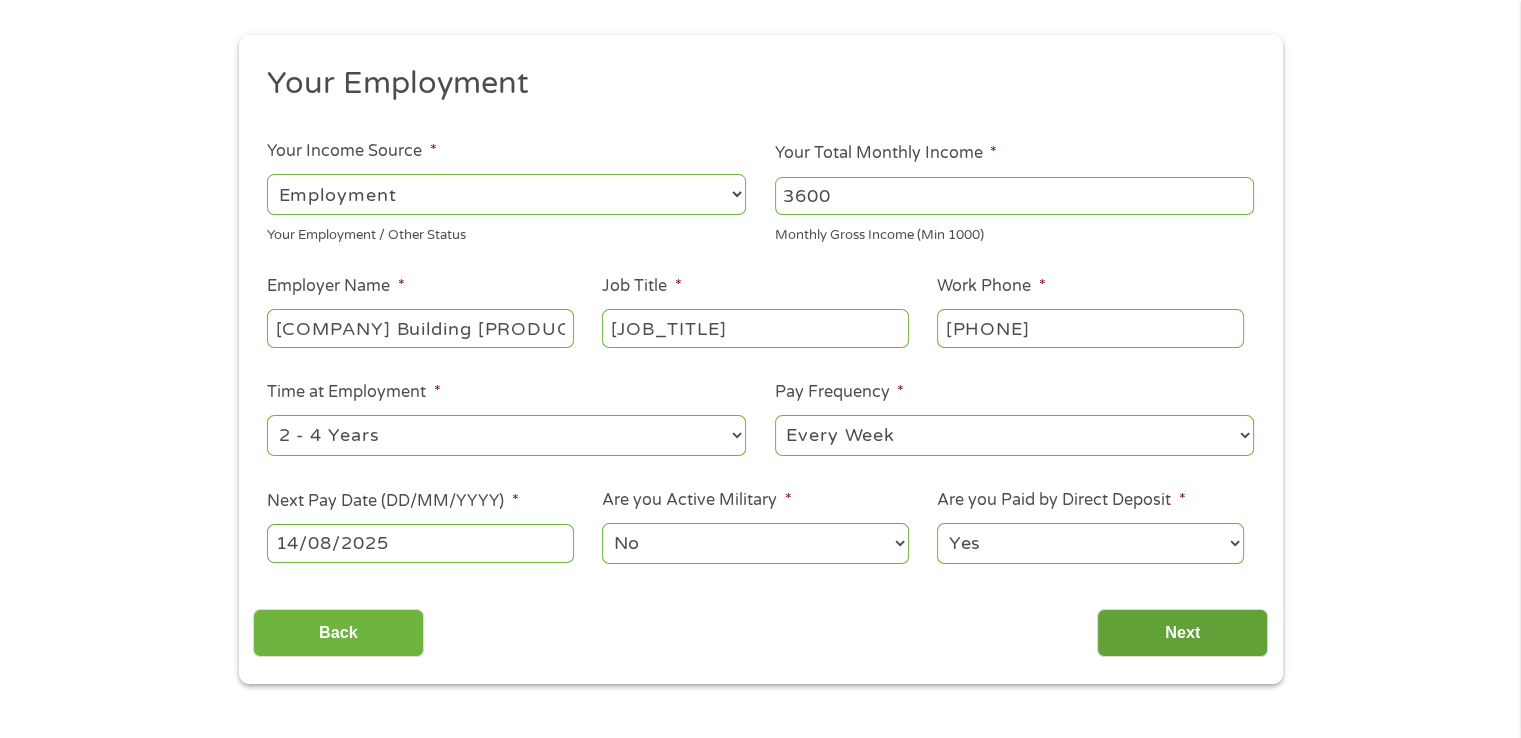 click on "Next" at bounding box center [1182, 633] 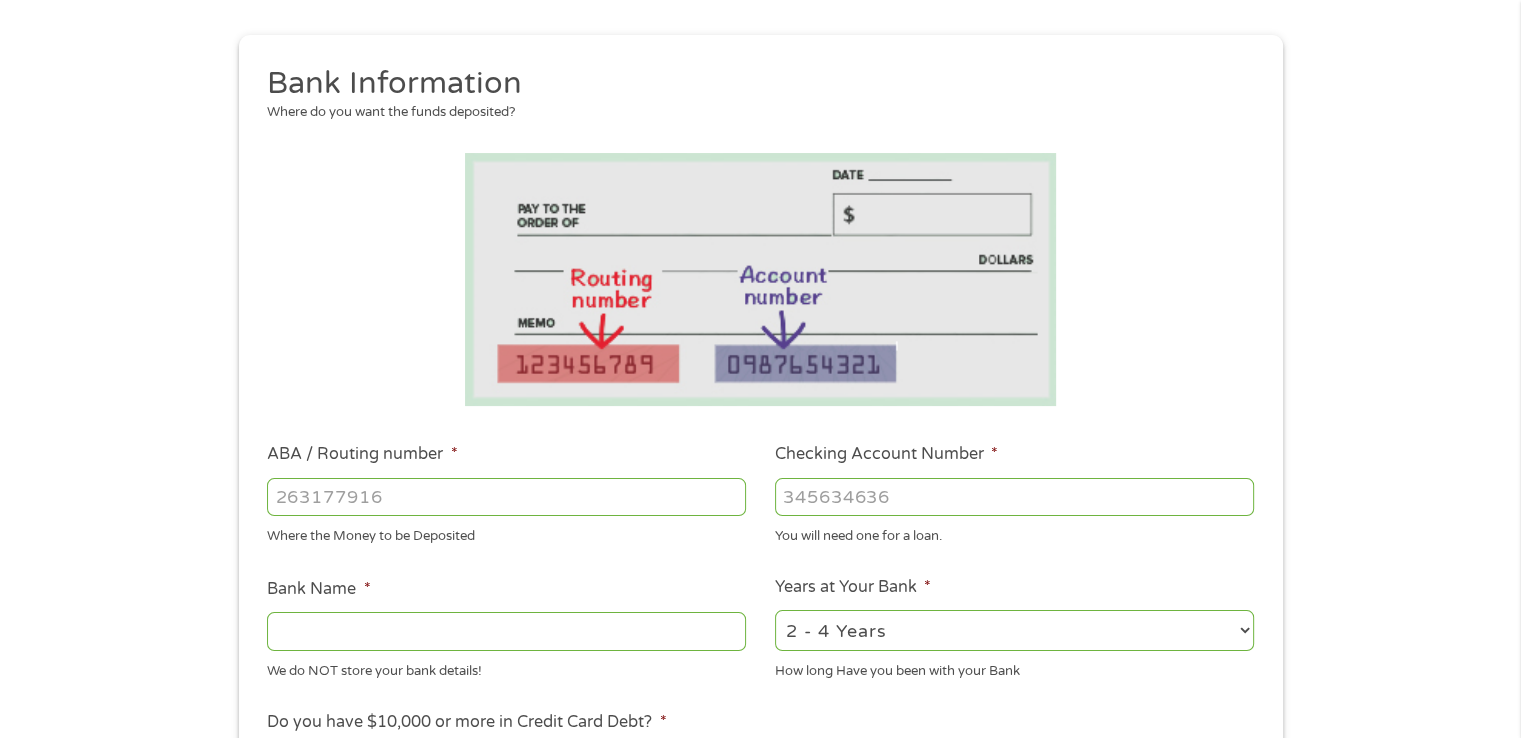 scroll, scrollTop: 8, scrollLeft: 8, axis: both 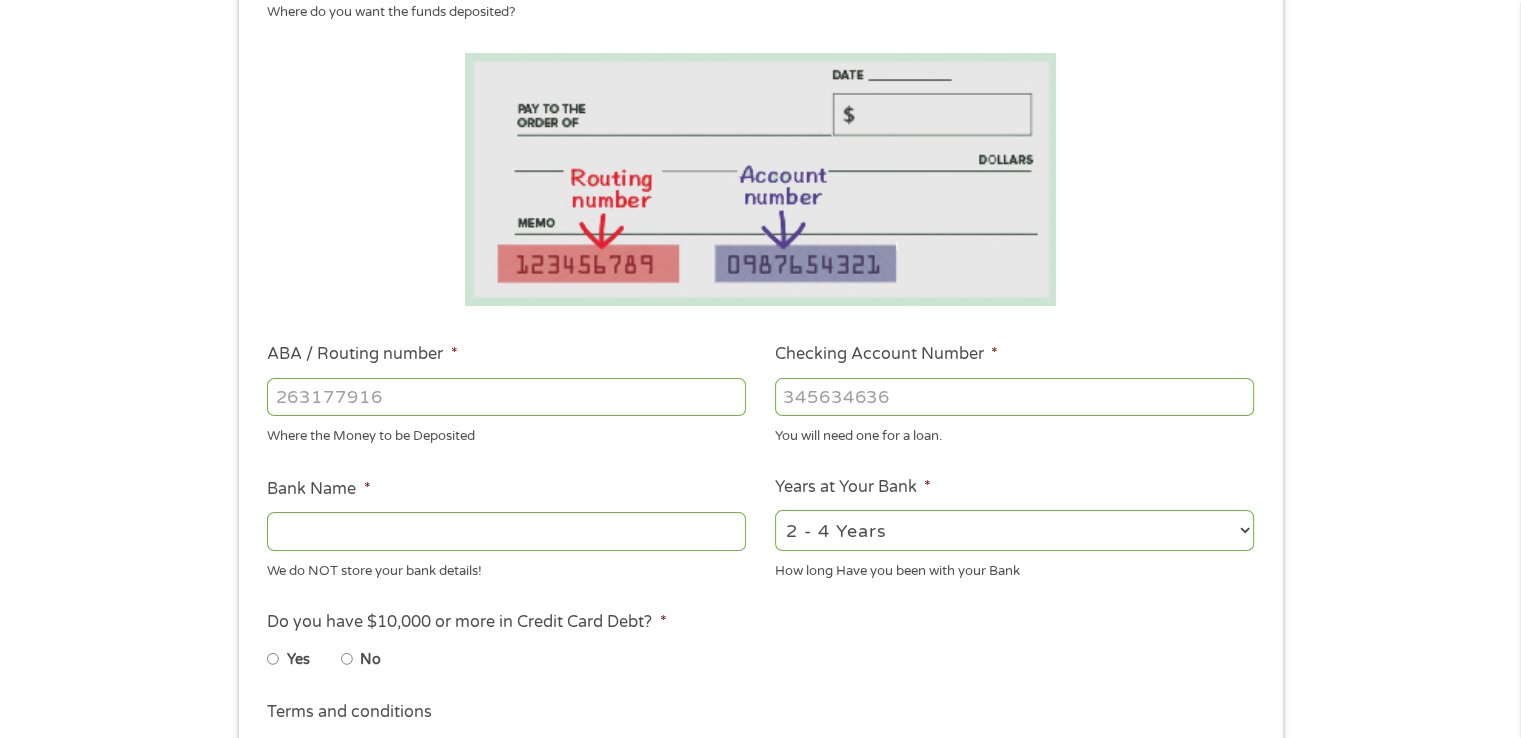 click on "ABA / Routing number *" at bounding box center (506, 397) 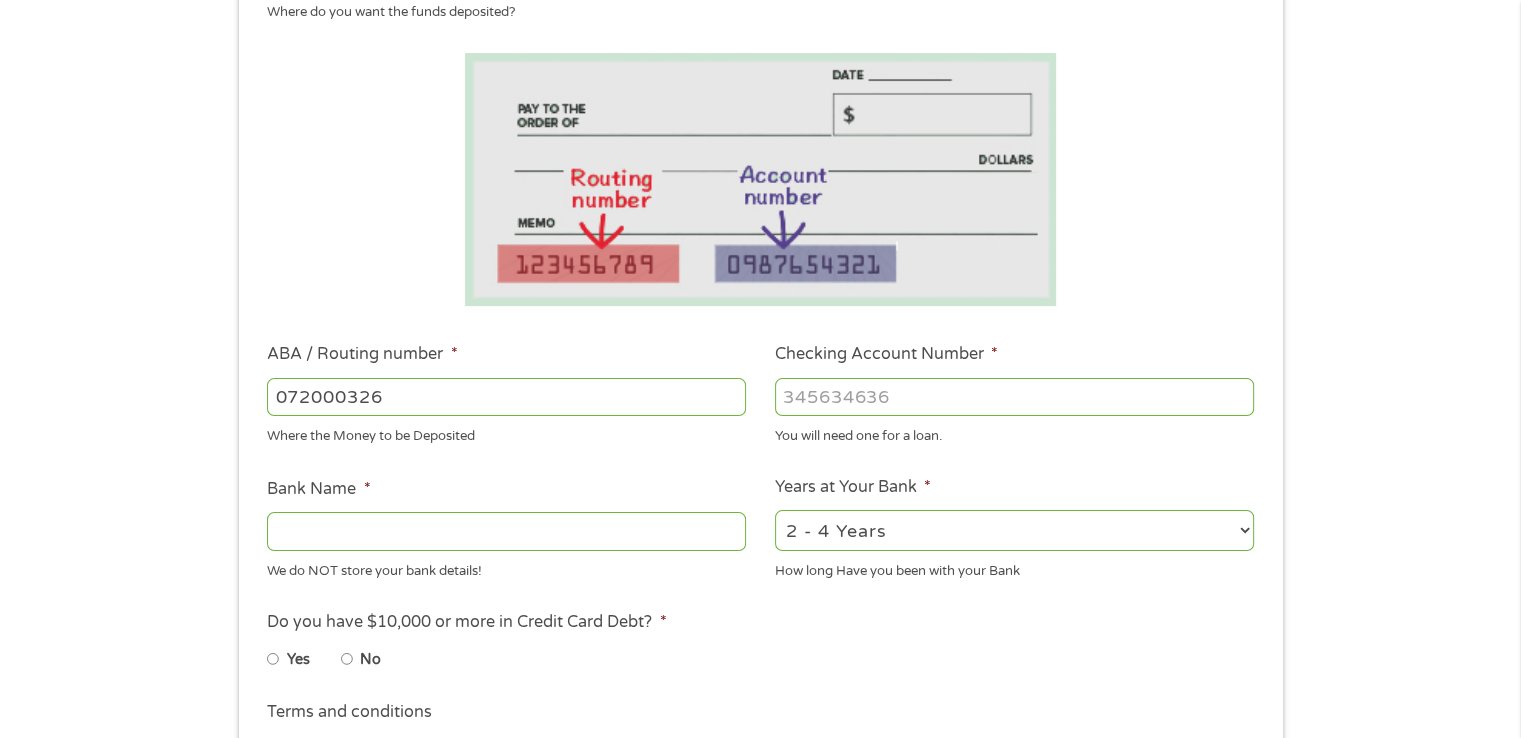 type on "JPMORGAN CHASE BANK NA" 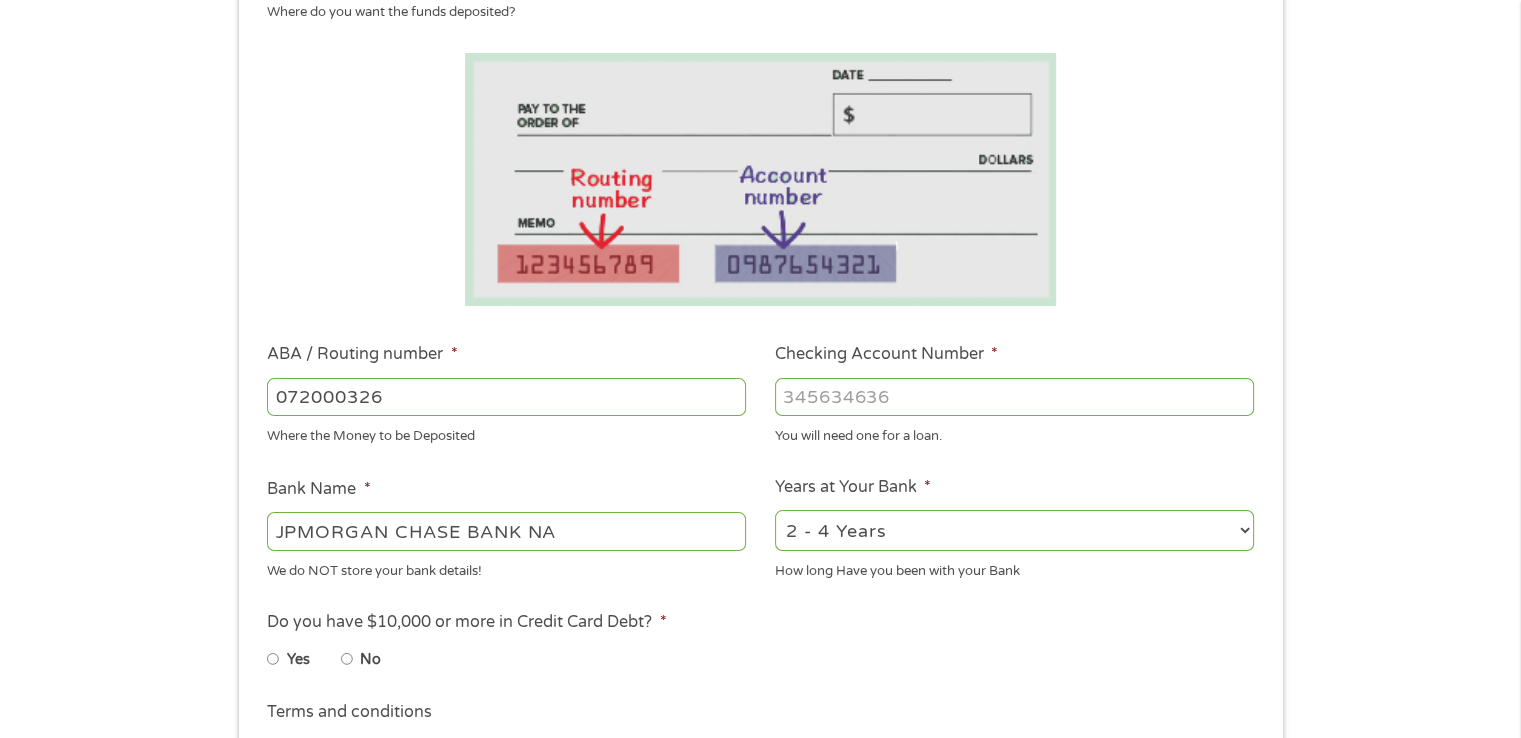 type on "072000326" 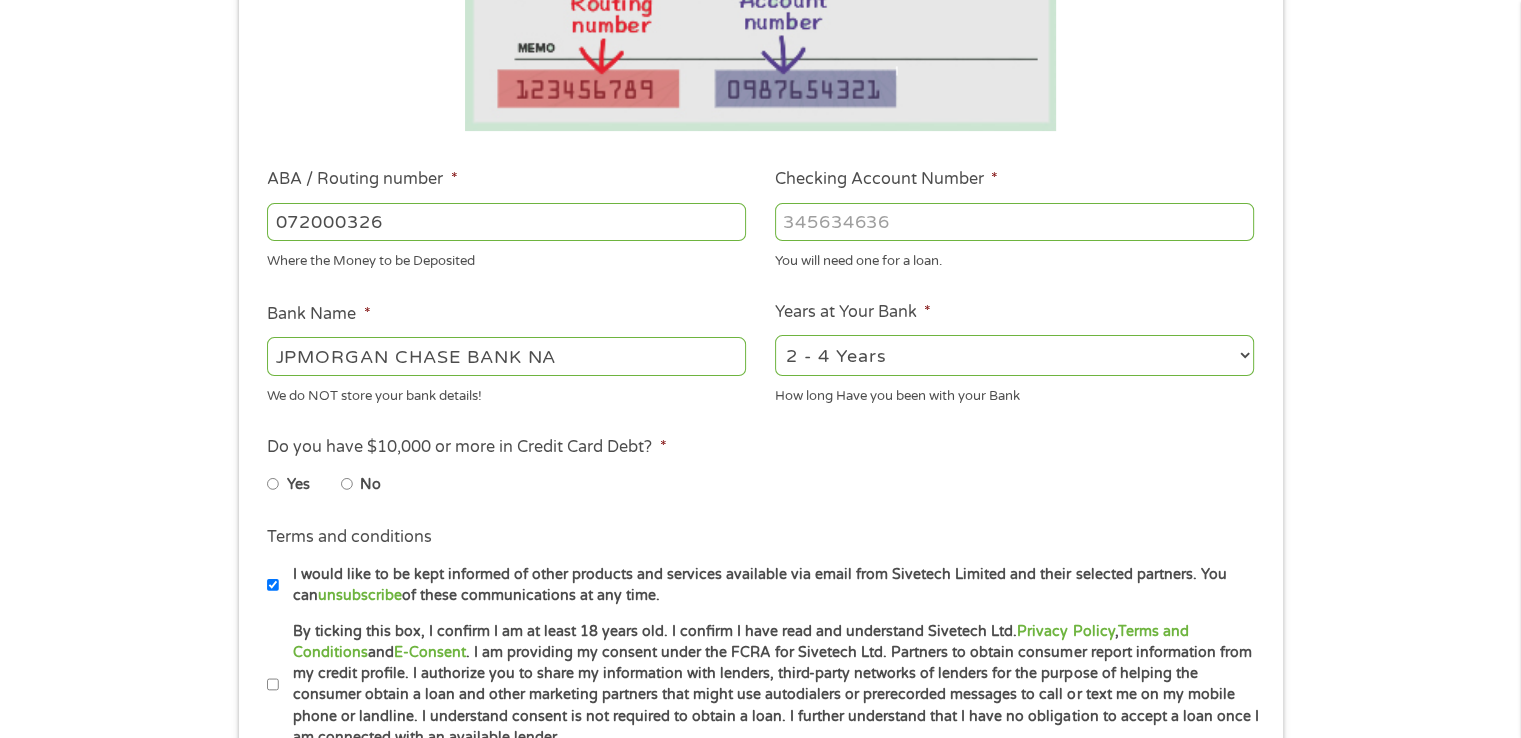 scroll, scrollTop: 500, scrollLeft: 0, axis: vertical 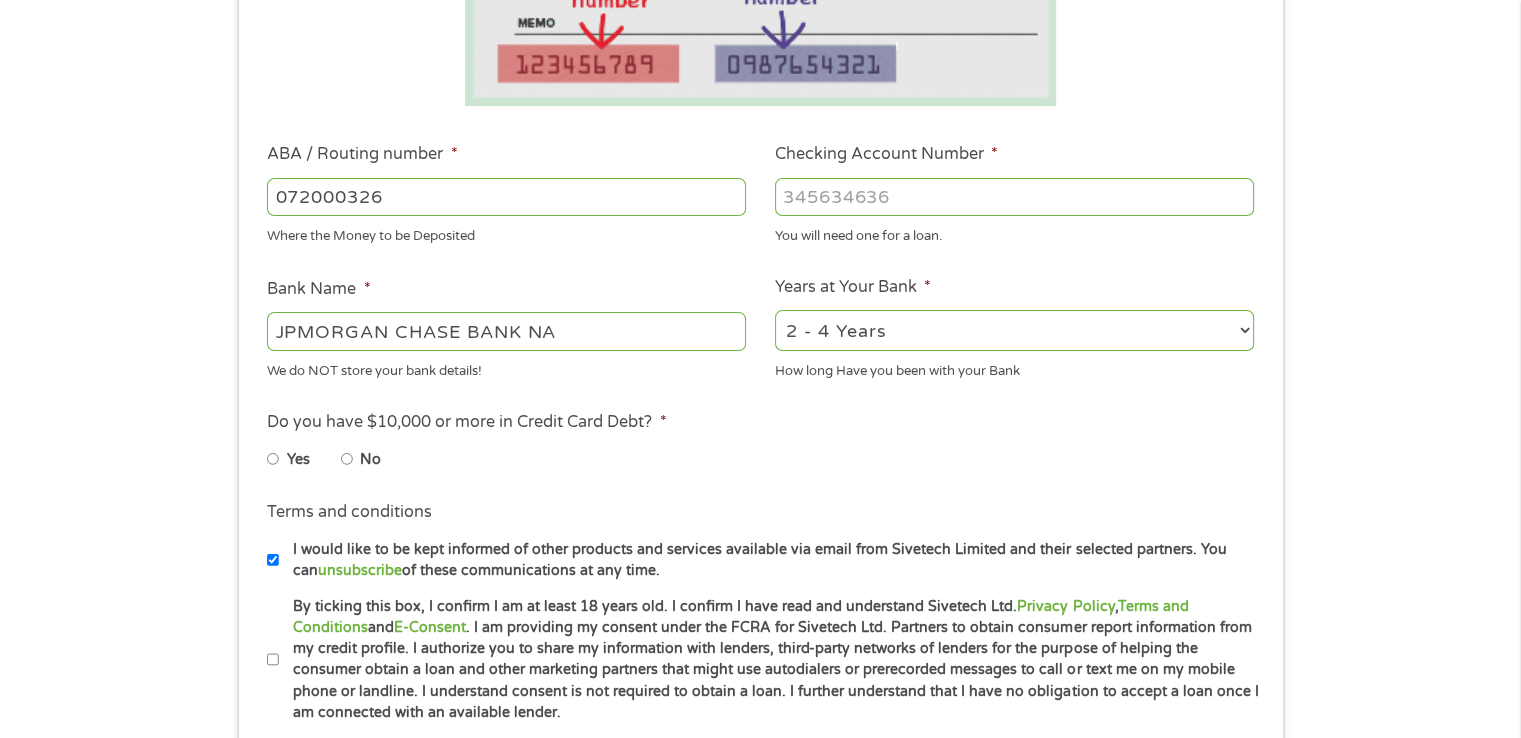 type on "________" 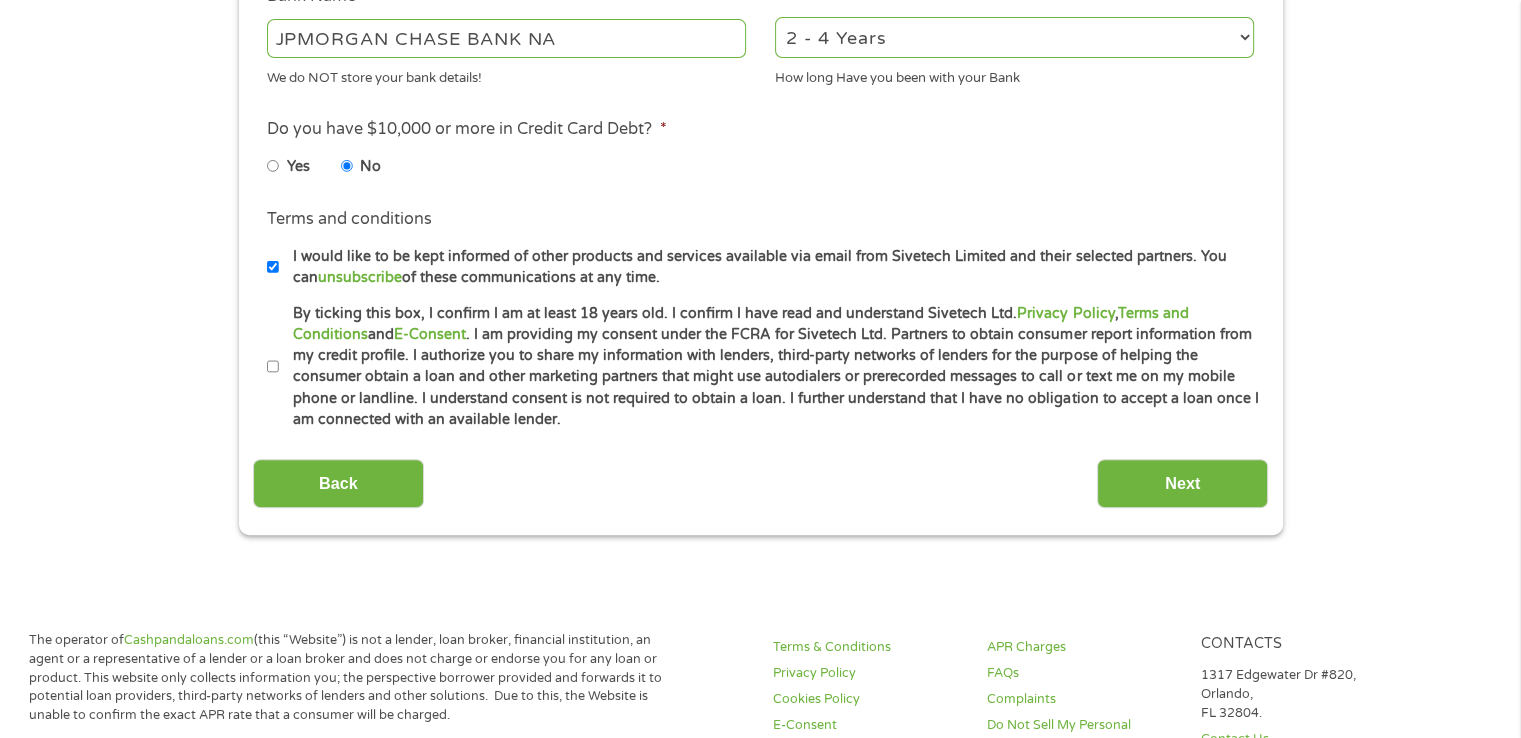 scroll, scrollTop: 800, scrollLeft: 0, axis: vertical 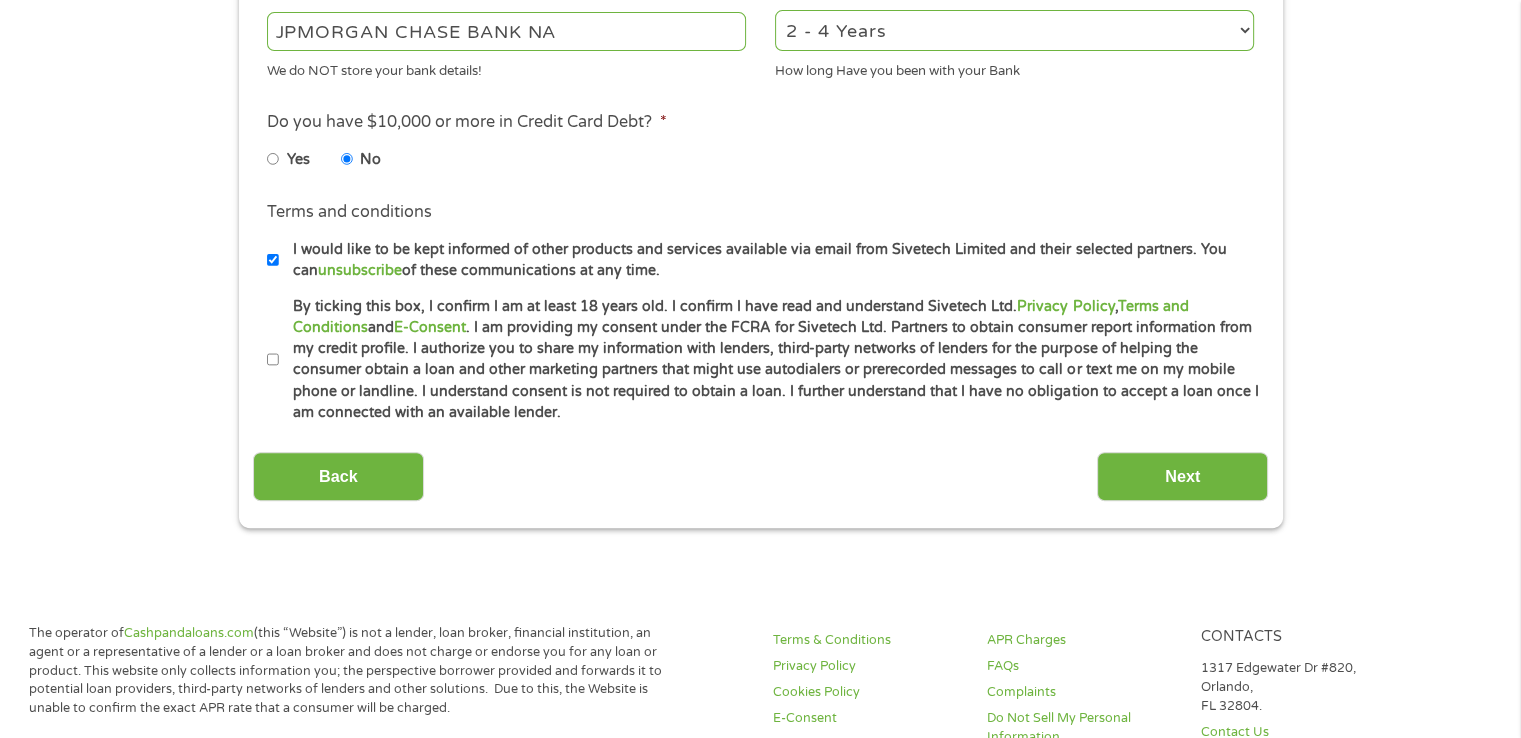 click on "By ticking this box, I confirm I am at least 18 years old. I confirm I have read and understand Sivetech Ltd.  Privacy Policy ,  Terms and Conditions  and  E-Consent . I am providing my consent under the FCRA for Sivetech Ltd. Partners to obtain consumer report information from my credit profile. I authorize you to share my information with lenders, third-party networks of lenders for the purpose of helping the consumer obtain a loan and other marketing partners that might use autodialers or prerecorded messages to call or text me on my mobile phone or landline. I understand consent is not required to obtain a loan. I further understand that I have no obligation to accept a loan once I am connected with an available lender." at bounding box center [273, 360] 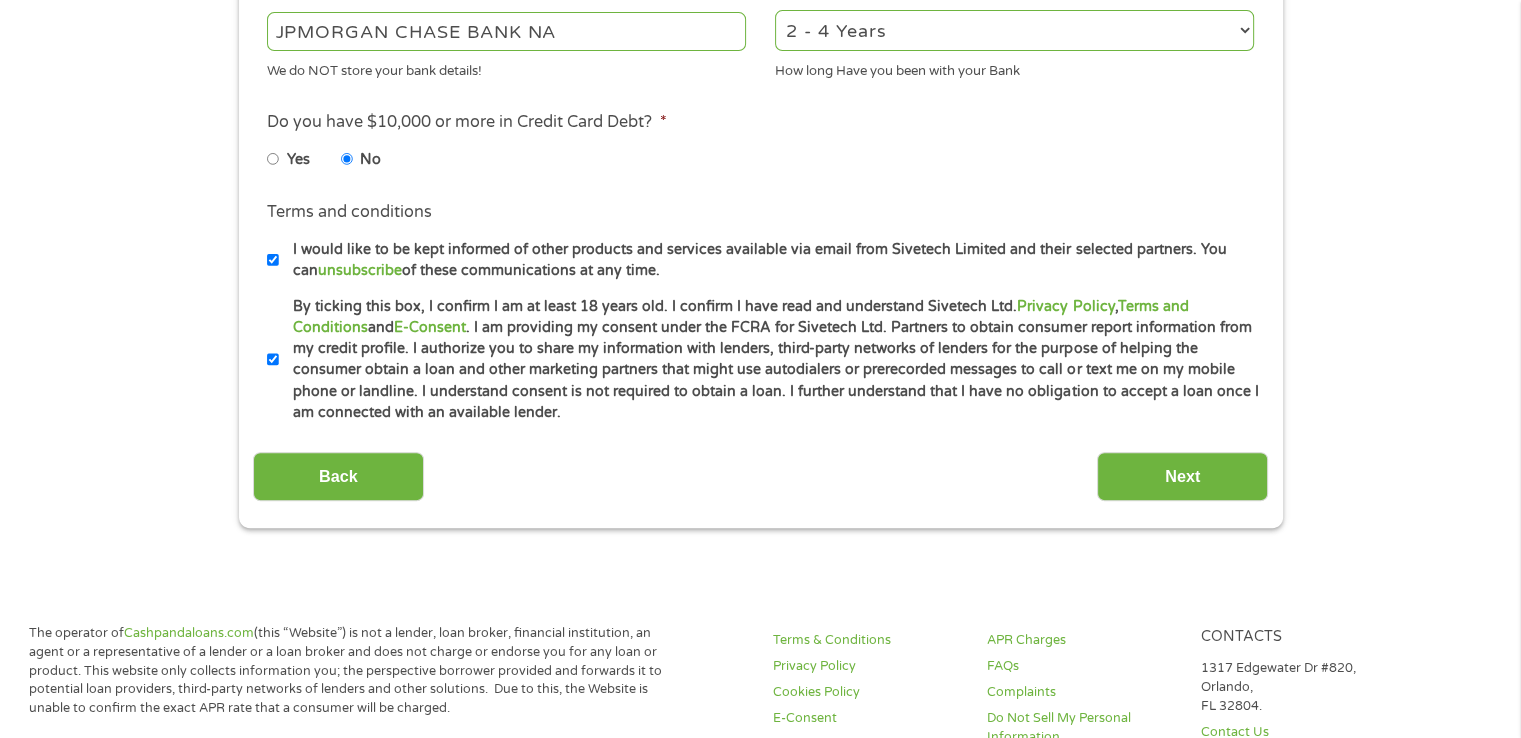 click on "I would like to be kept informed of other products and services available via email from Sivetech Limited and their selected partners. You can   unsubscribe   of these communications at any time." at bounding box center (273, 260) 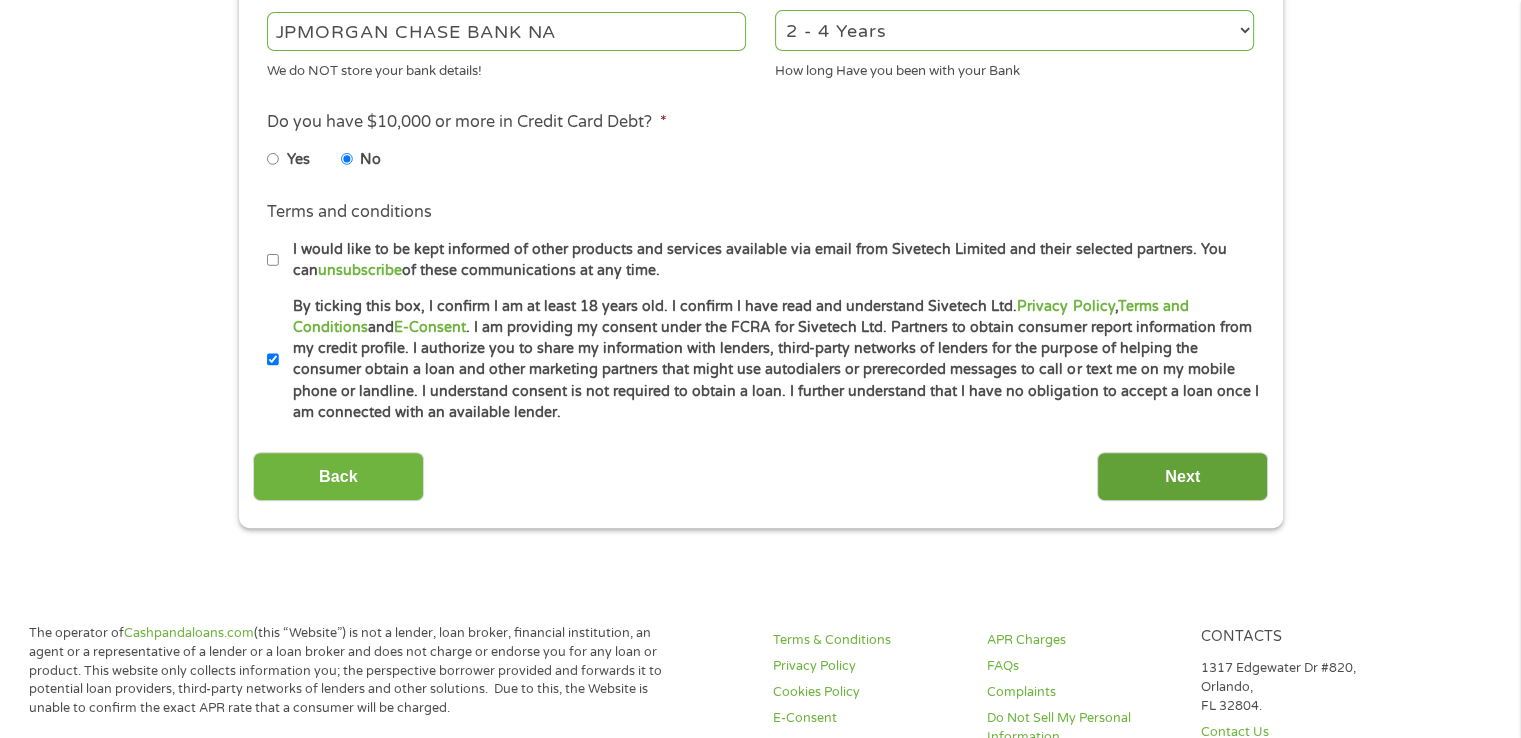 click on "Next" at bounding box center (1182, 476) 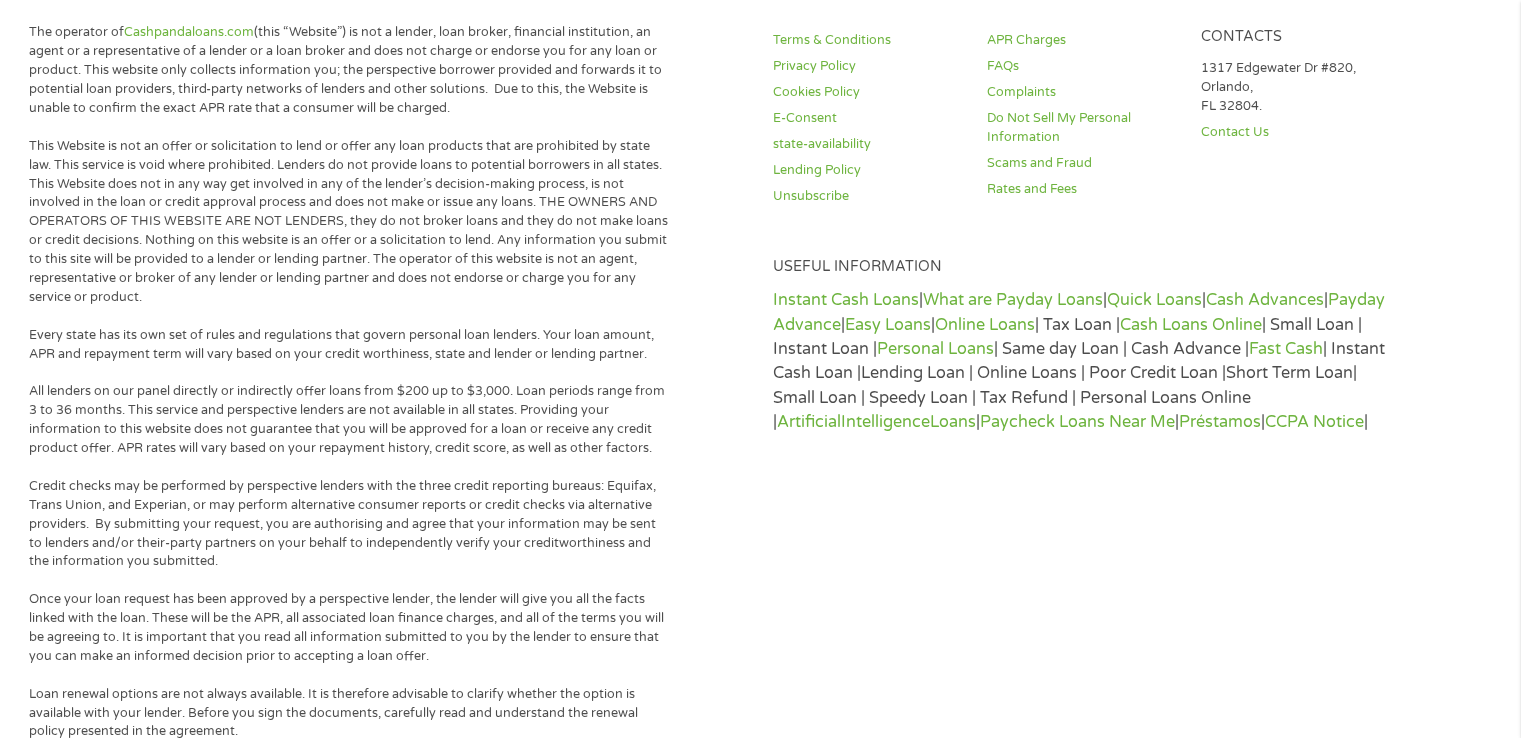 scroll, scrollTop: 8, scrollLeft: 8, axis: both 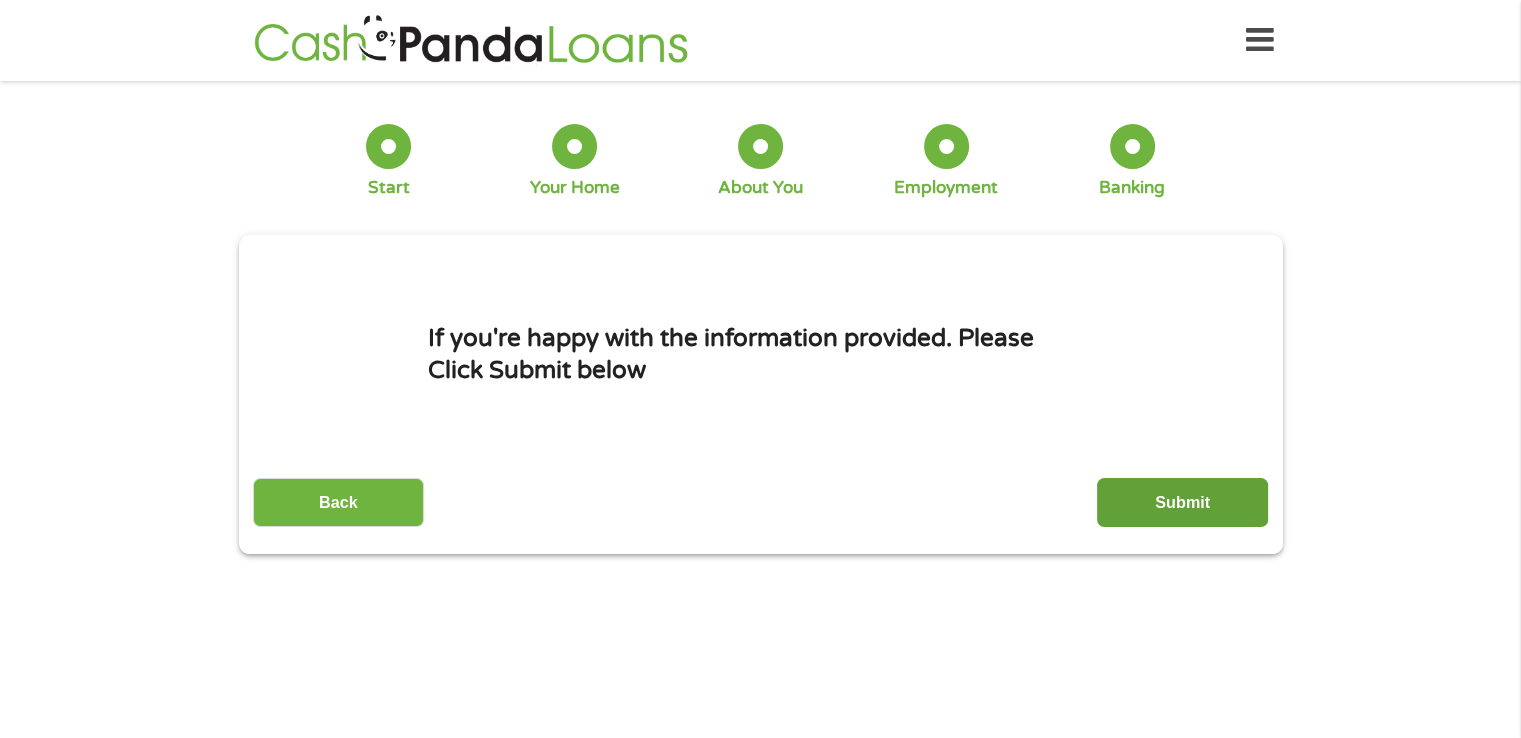 click on "Submit" at bounding box center (1182, 502) 